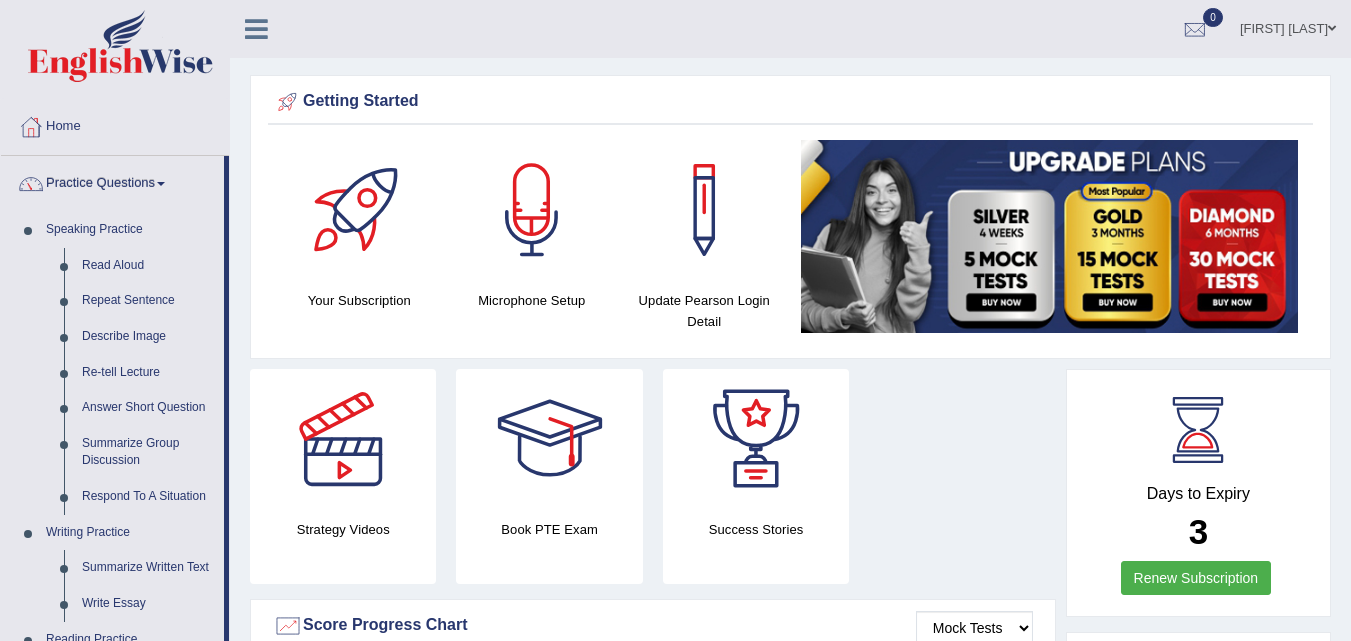 scroll, scrollTop: 0, scrollLeft: 0, axis: both 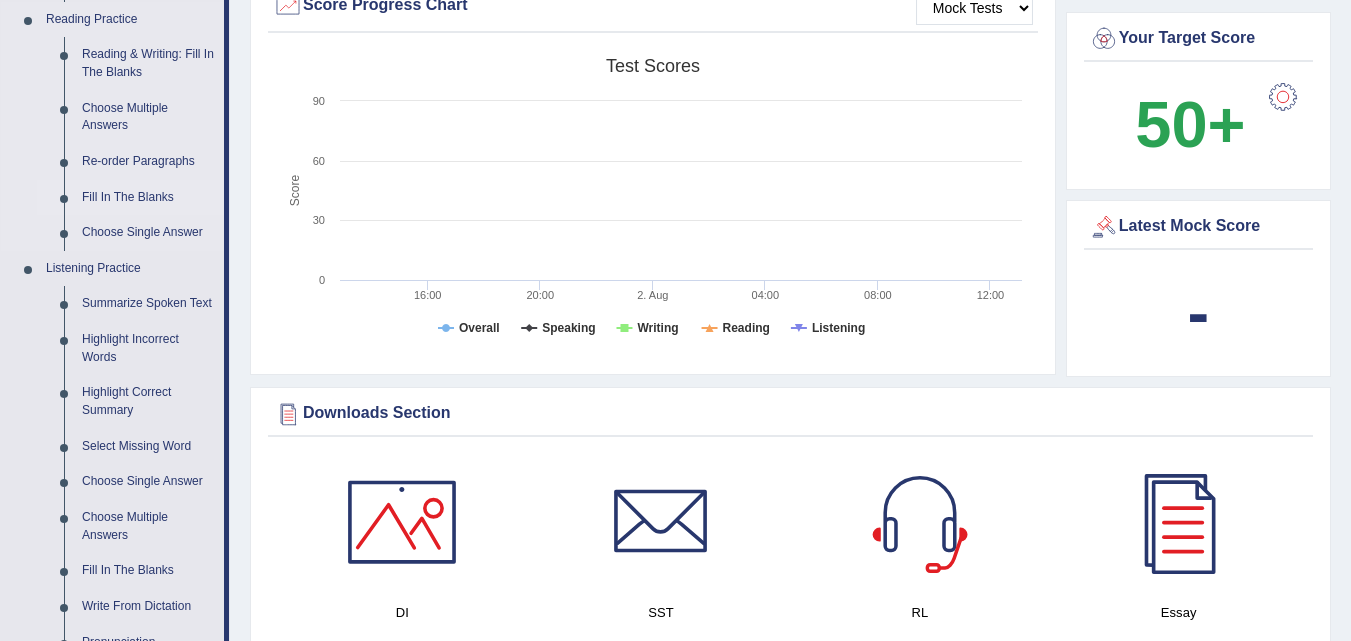 click on "Fill In The Blanks" at bounding box center [148, 198] 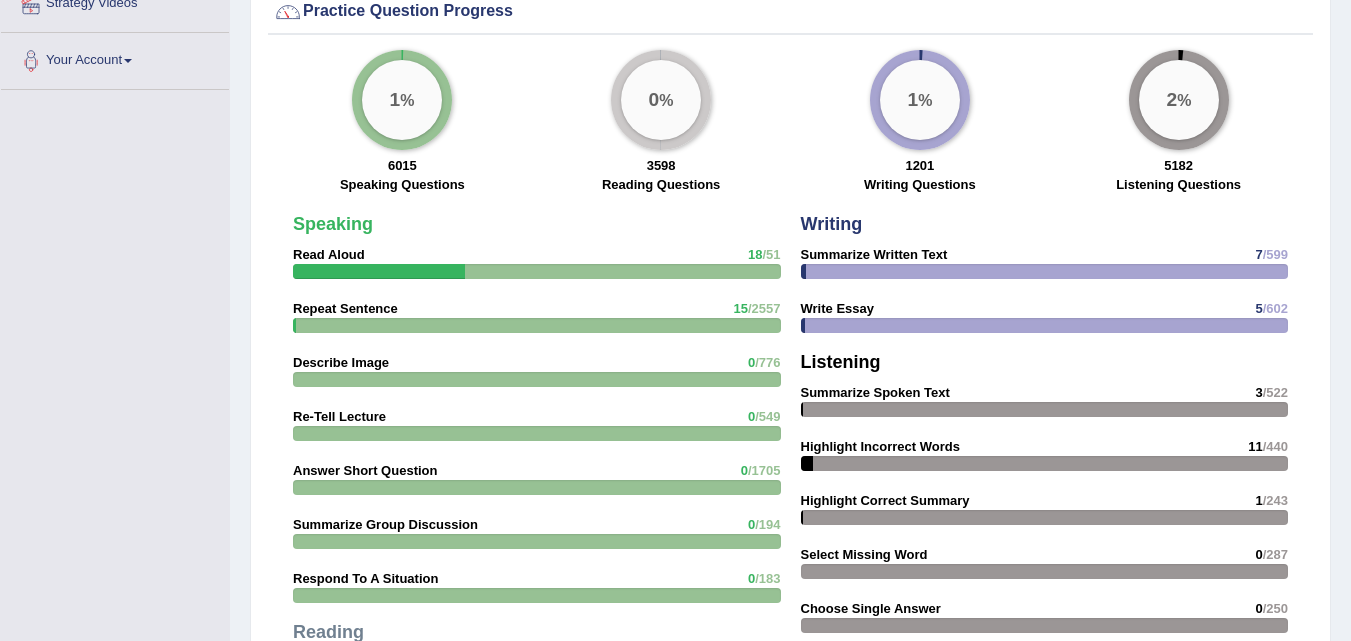 scroll, scrollTop: 1520, scrollLeft: 0, axis: vertical 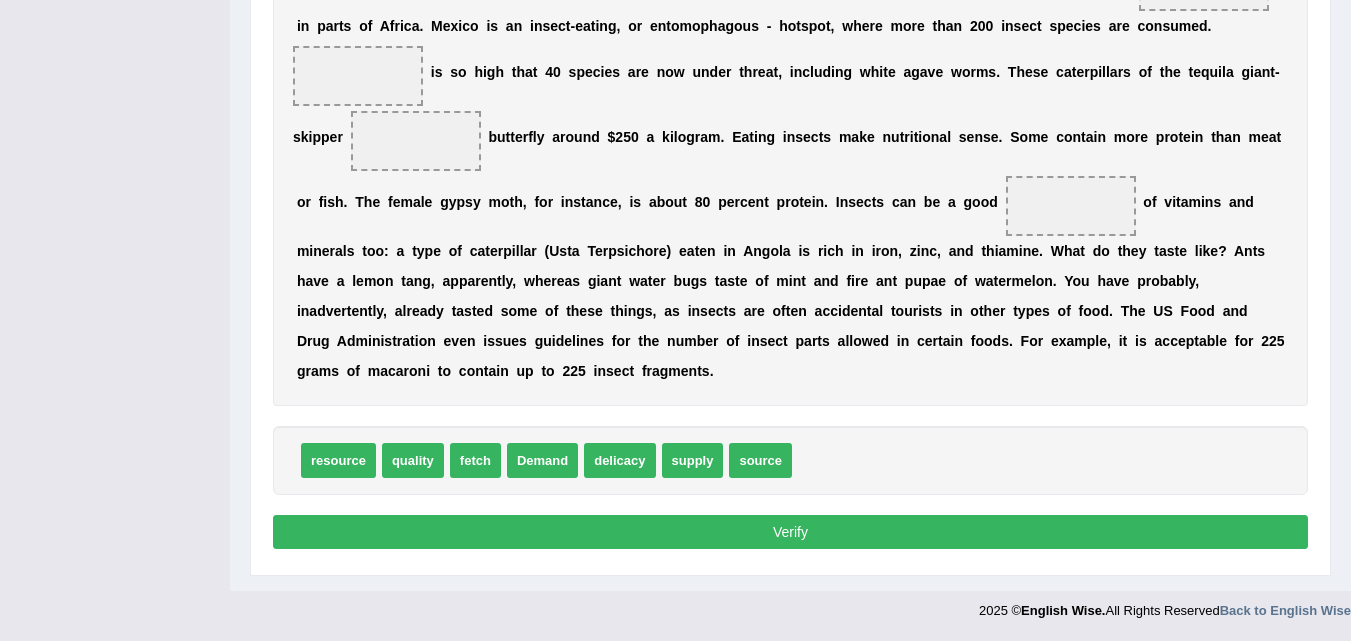 click at bounding box center (416, 141) 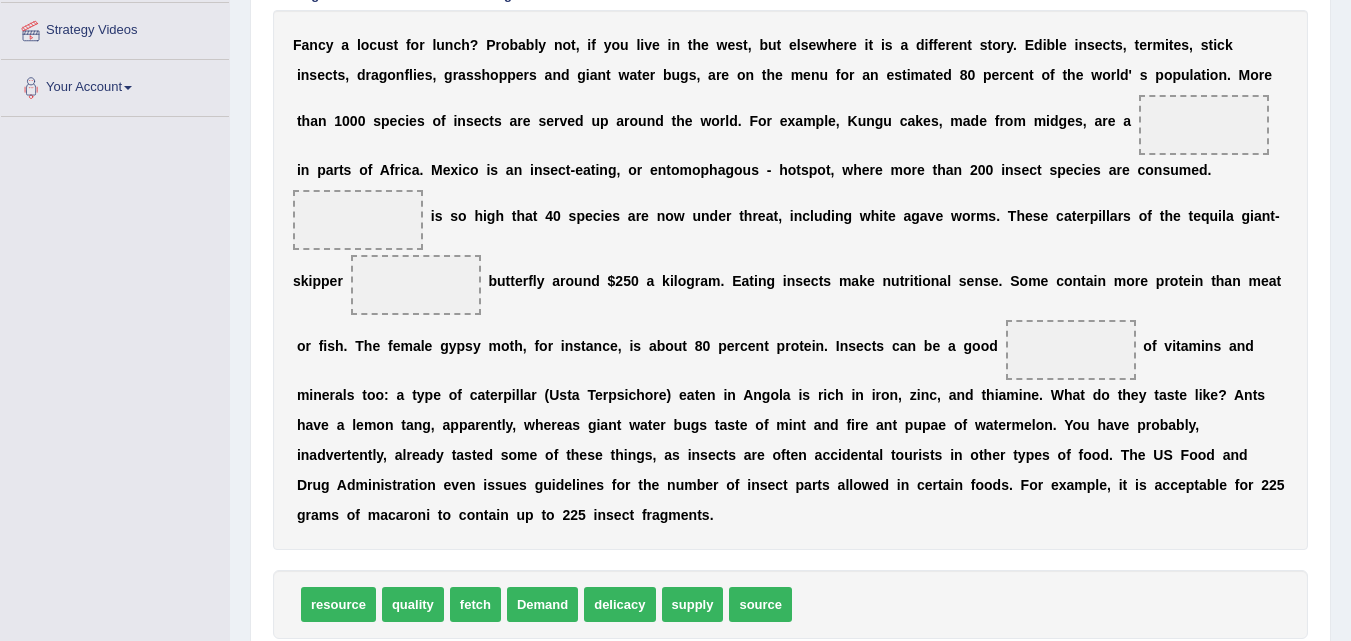 scroll, scrollTop: 380, scrollLeft: 0, axis: vertical 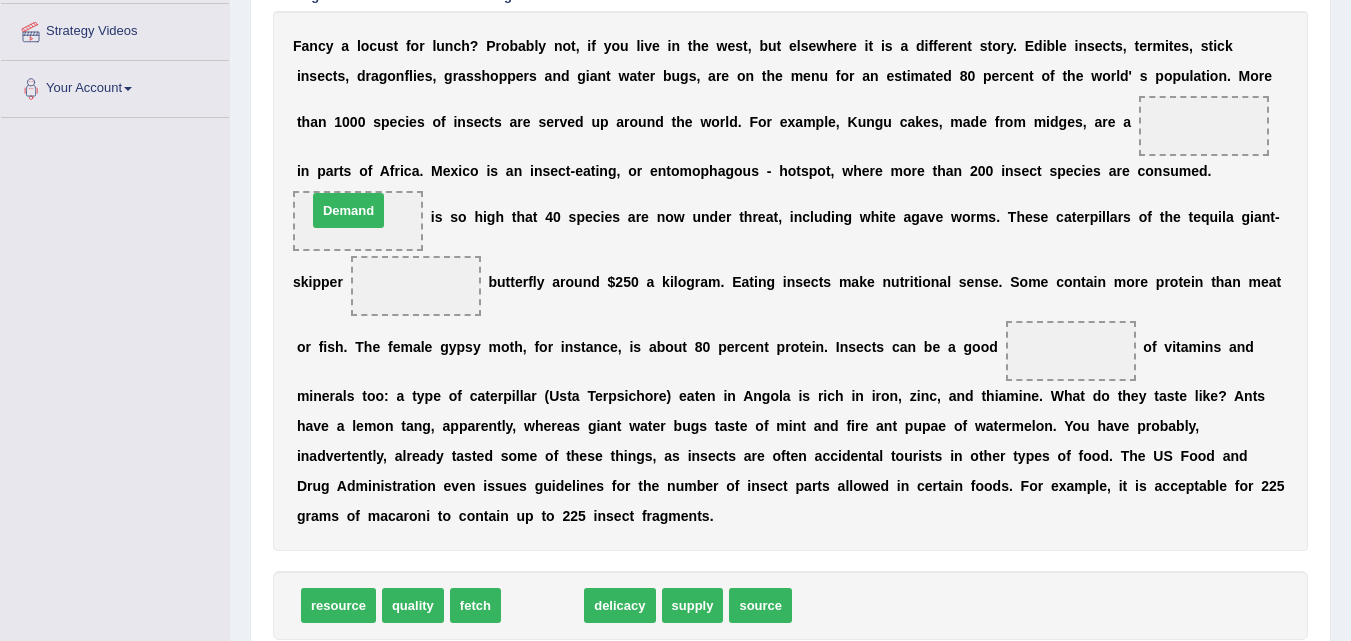 drag, startPoint x: 549, startPoint y: 606, endPoint x: 355, endPoint y: 213, distance: 438.27502 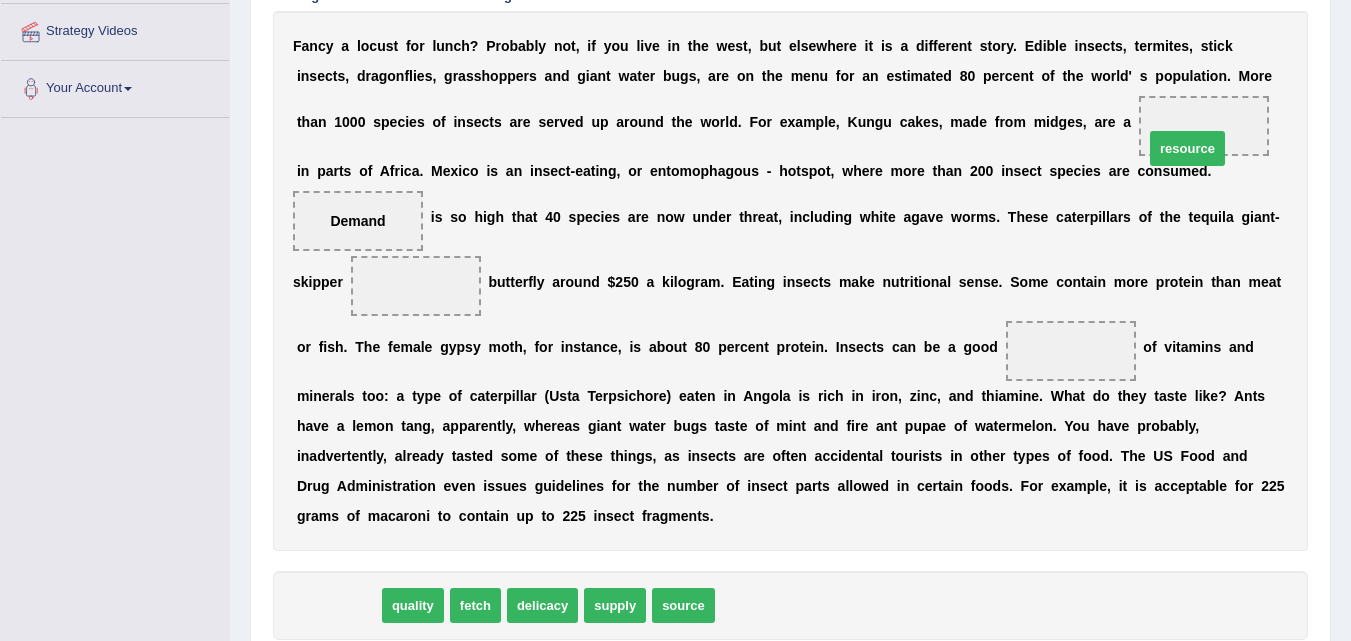 drag, startPoint x: 361, startPoint y: 605, endPoint x: 1209, endPoint y: 151, distance: 961.88354 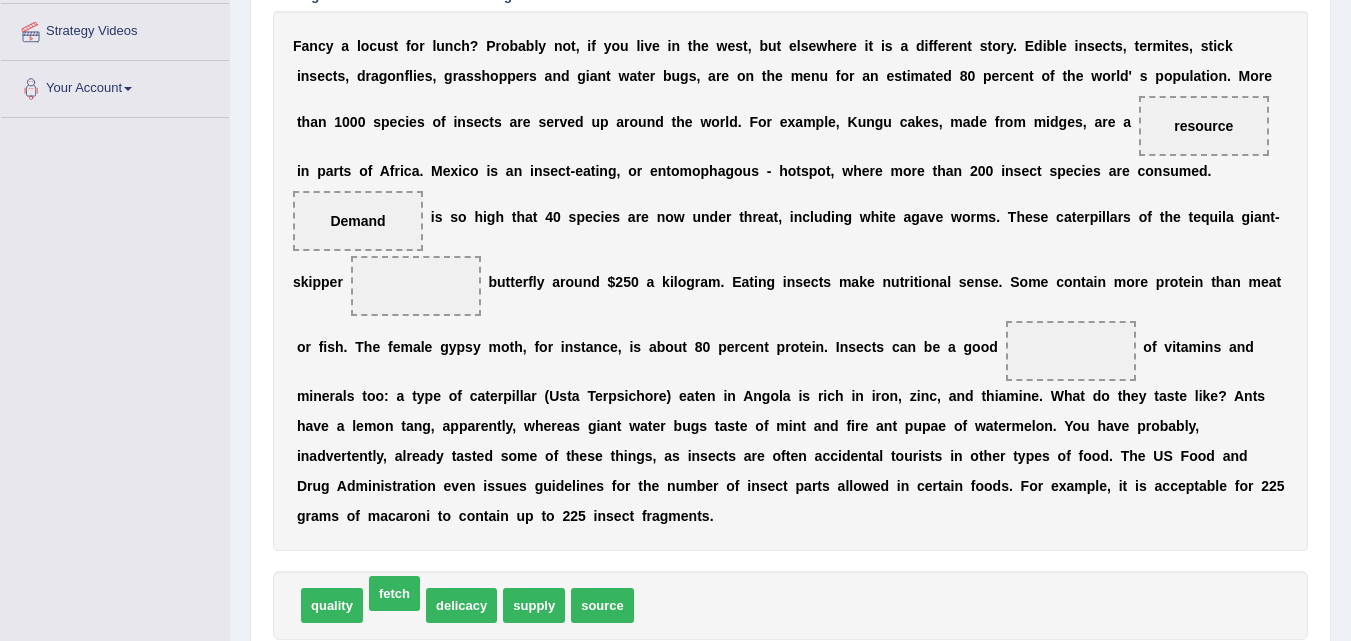 drag, startPoint x: 386, startPoint y: 611, endPoint x: 386, endPoint y: 599, distance: 12 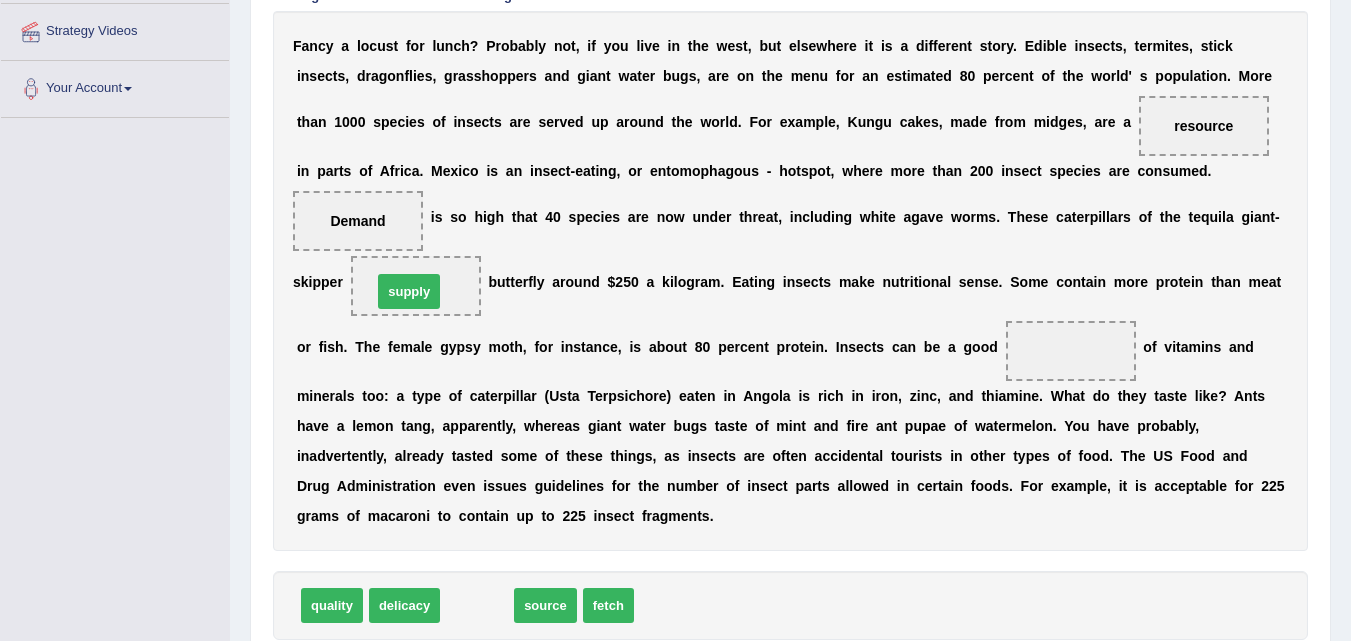 drag, startPoint x: 464, startPoint y: 616, endPoint x: 396, endPoint y: 302, distance: 321.2787 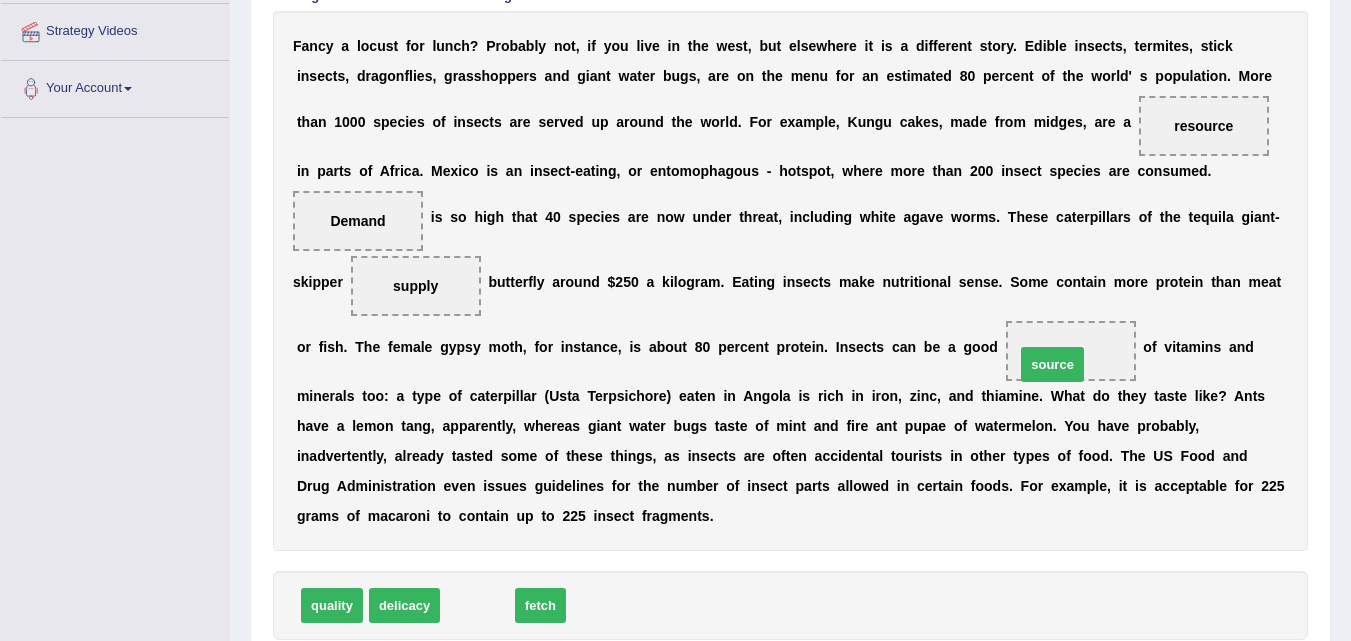 drag, startPoint x: 464, startPoint y: 617, endPoint x: 1049, endPoint y: 375, distance: 633.079 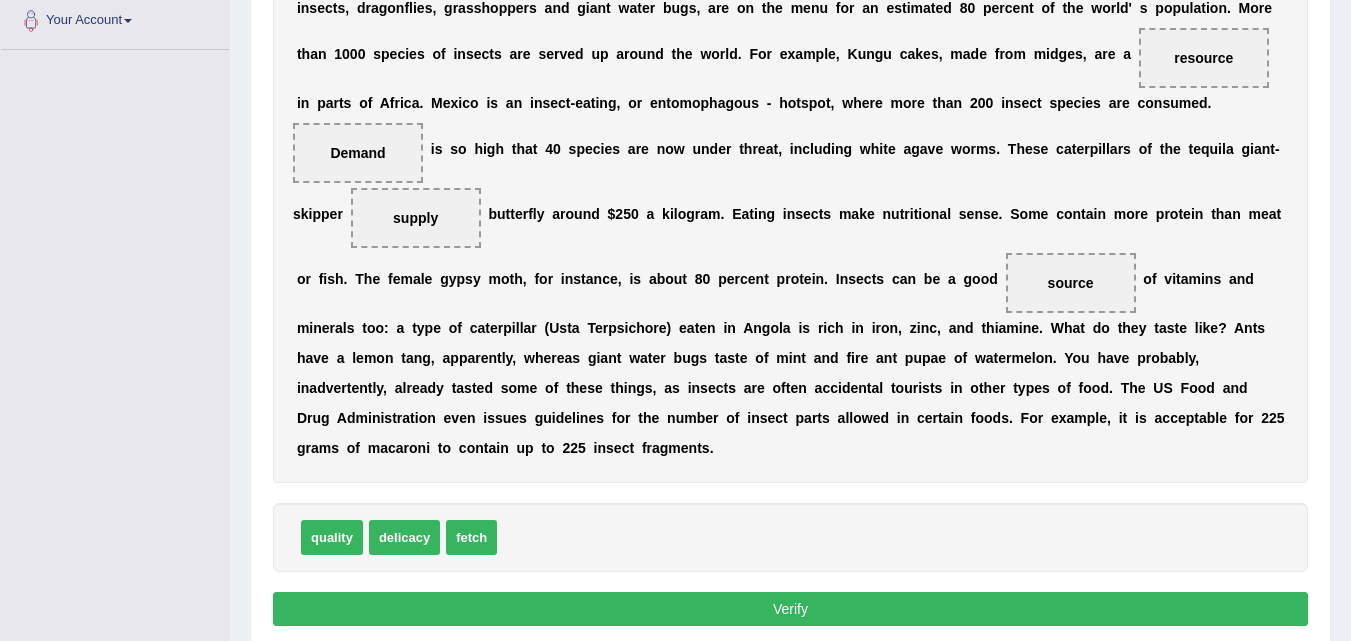 scroll, scrollTop: 525, scrollLeft: 0, axis: vertical 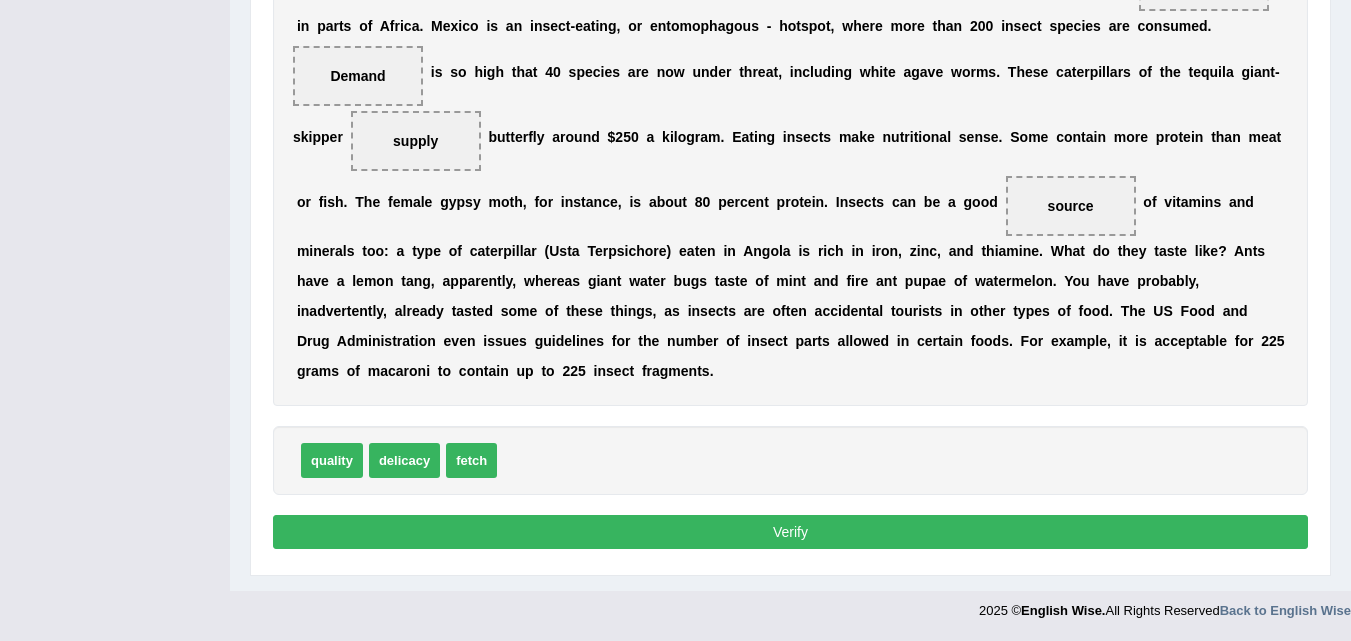 click on "Verify" at bounding box center (790, 532) 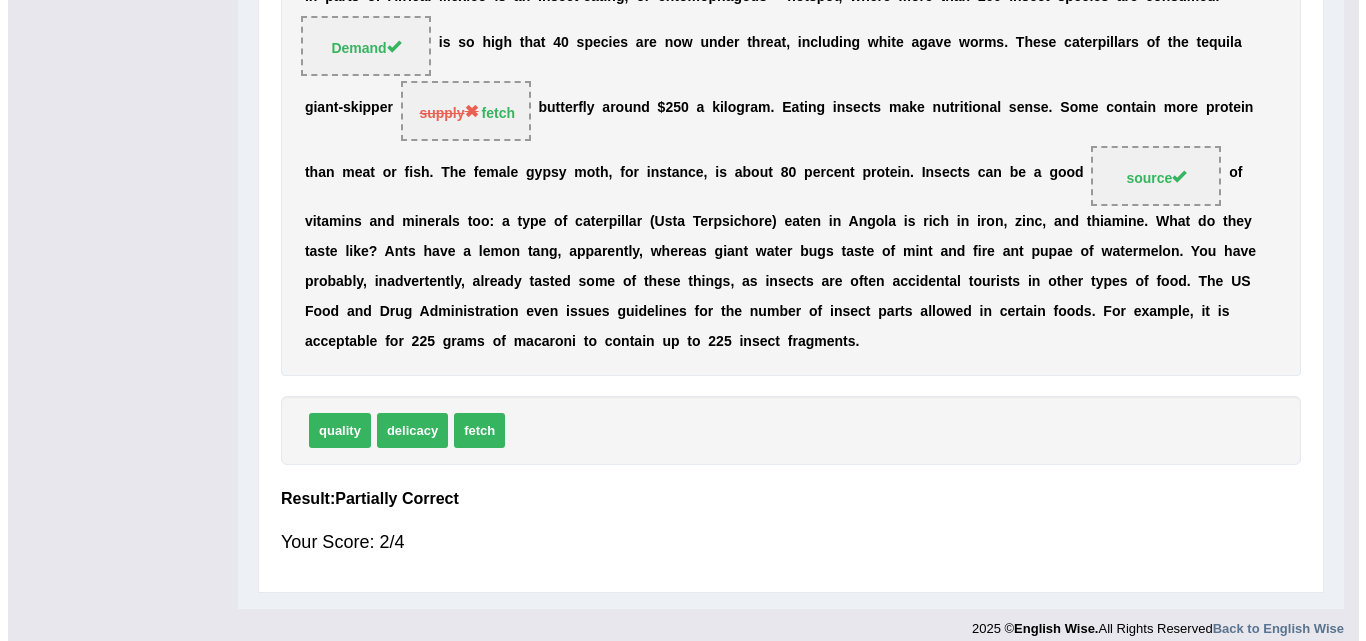 scroll, scrollTop: 462, scrollLeft: 0, axis: vertical 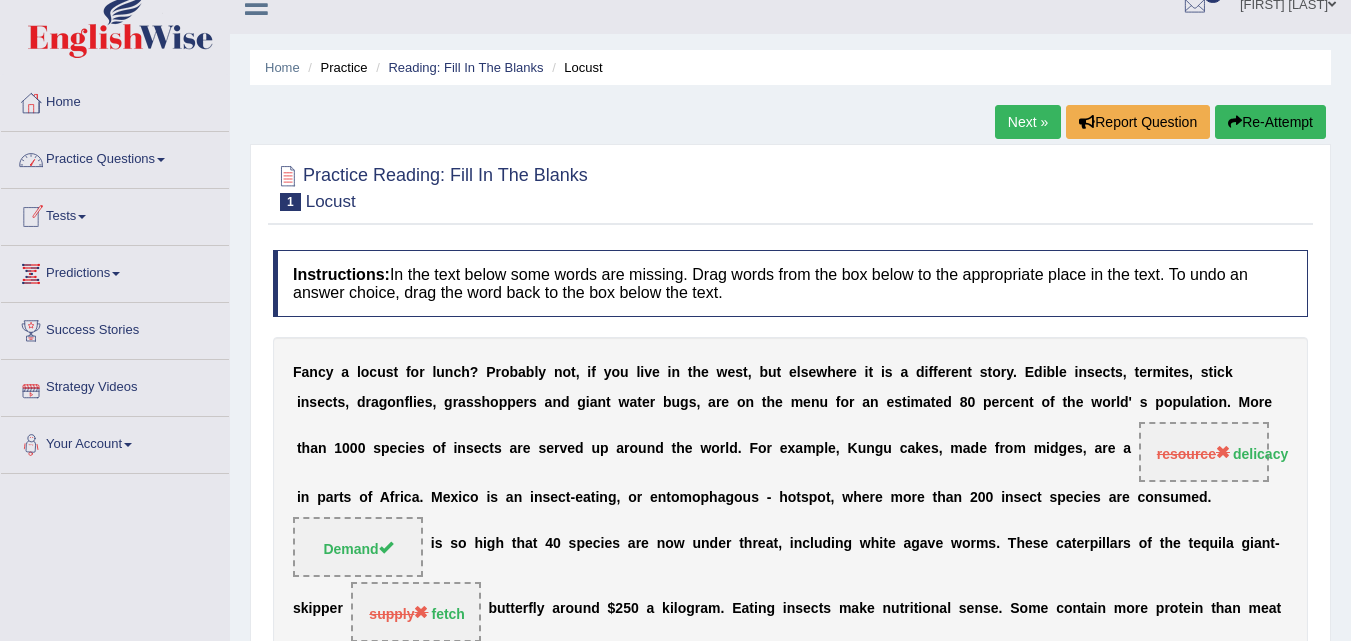 click on "Practice Questions" at bounding box center (115, 157) 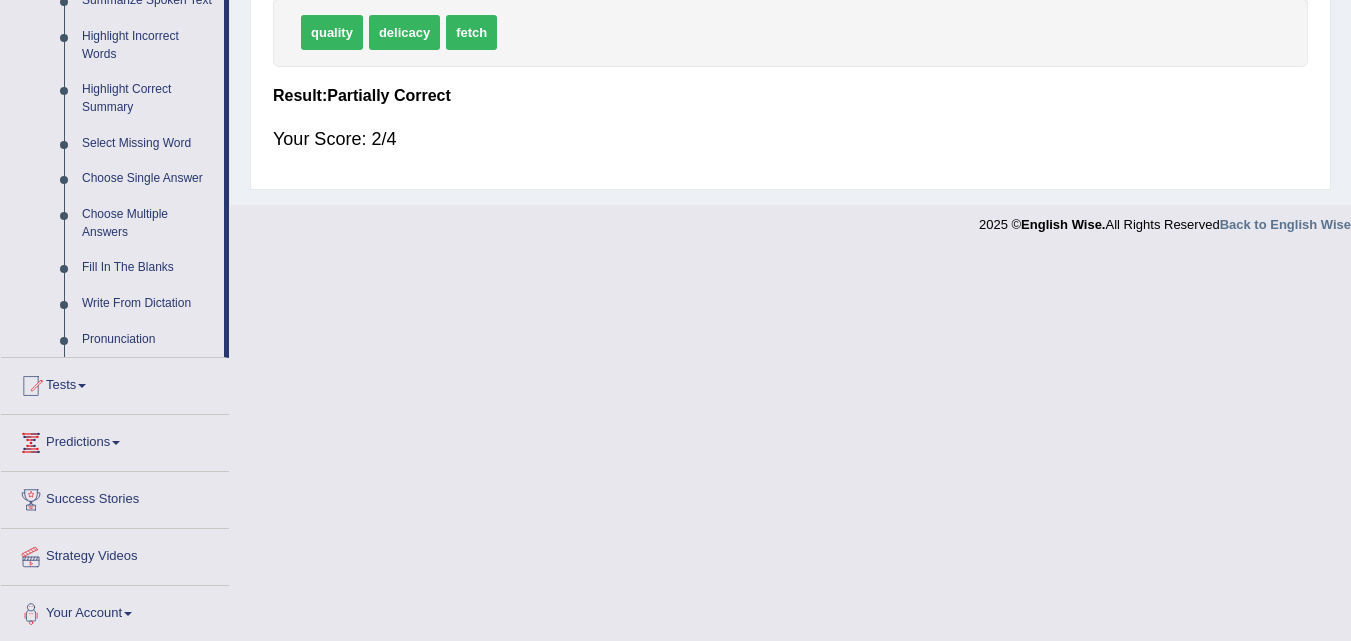 scroll, scrollTop: 926, scrollLeft: 0, axis: vertical 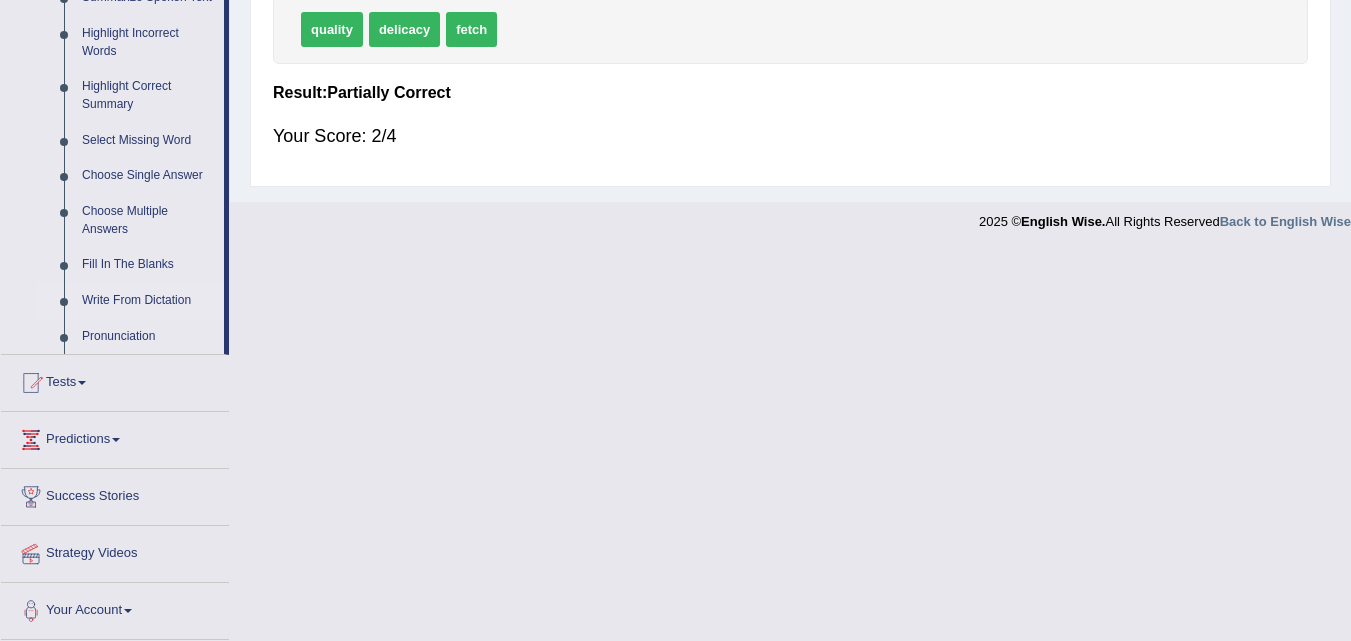 click on "Write From Dictation" at bounding box center [148, 301] 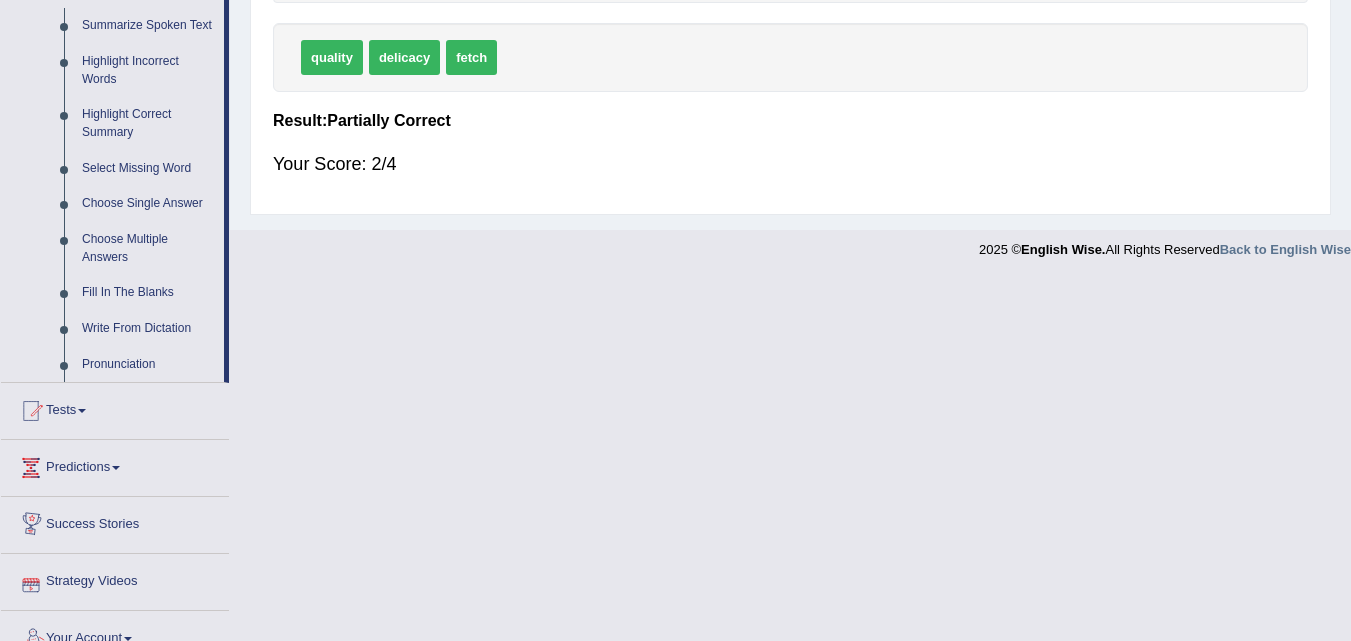 scroll, scrollTop: 926, scrollLeft: 0, axis: vertical 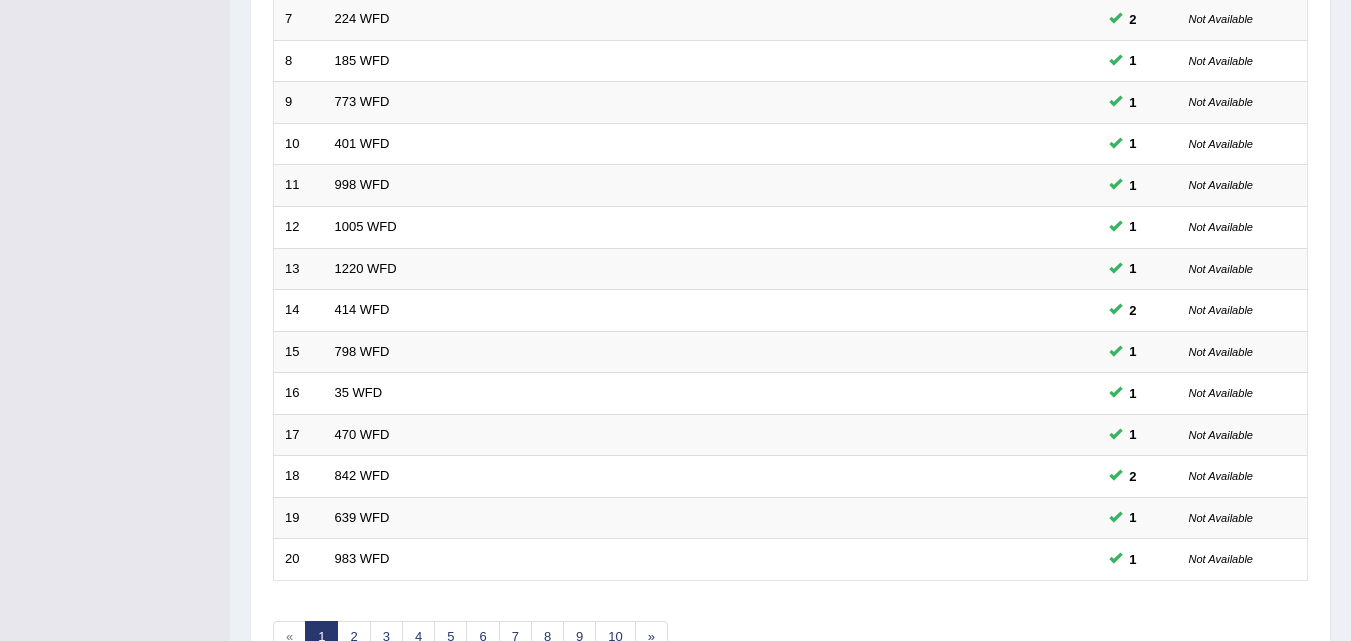 click on "414 WFD" at bounding box center [636, 311] 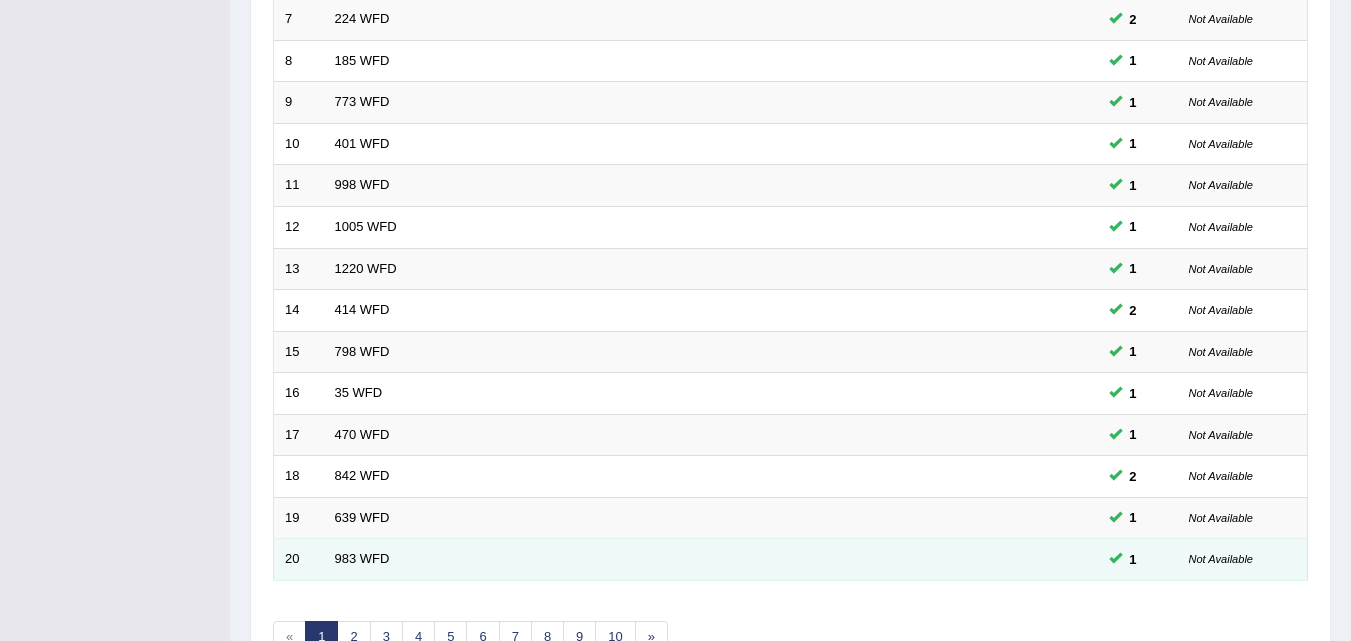 scroll, scrollTop: 683, scrollLeft: 0, axis: vertical 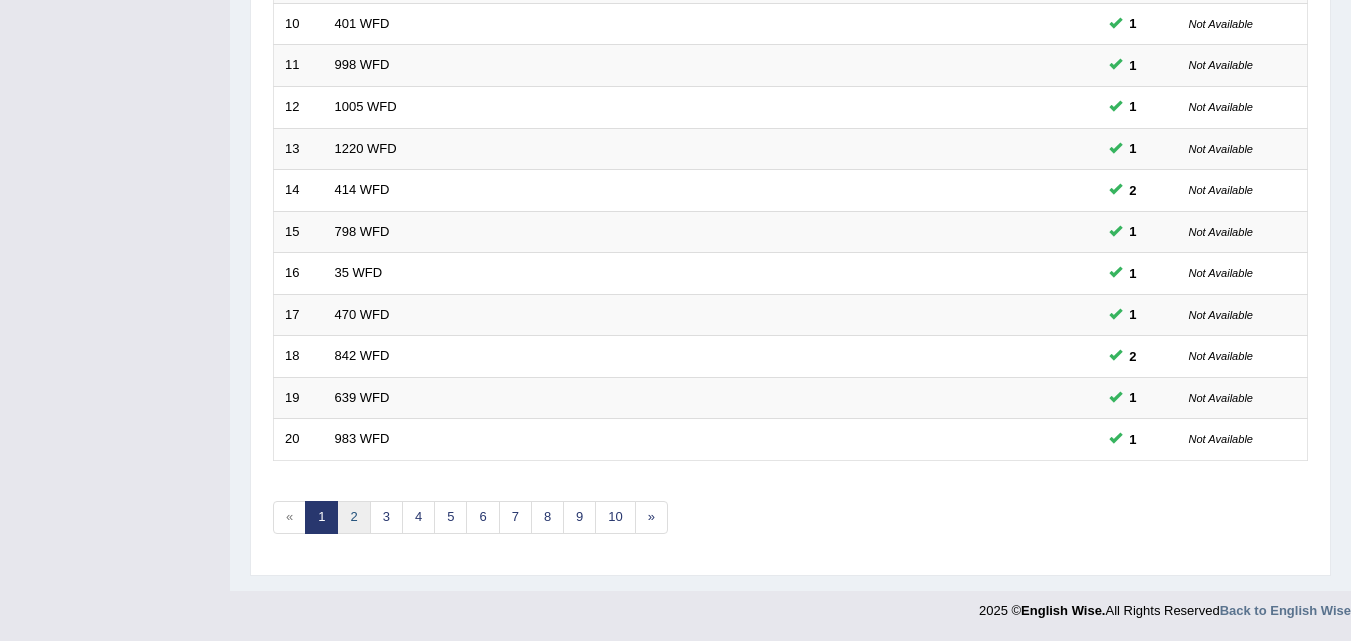 click on "2" at bounding box center [353, 517] 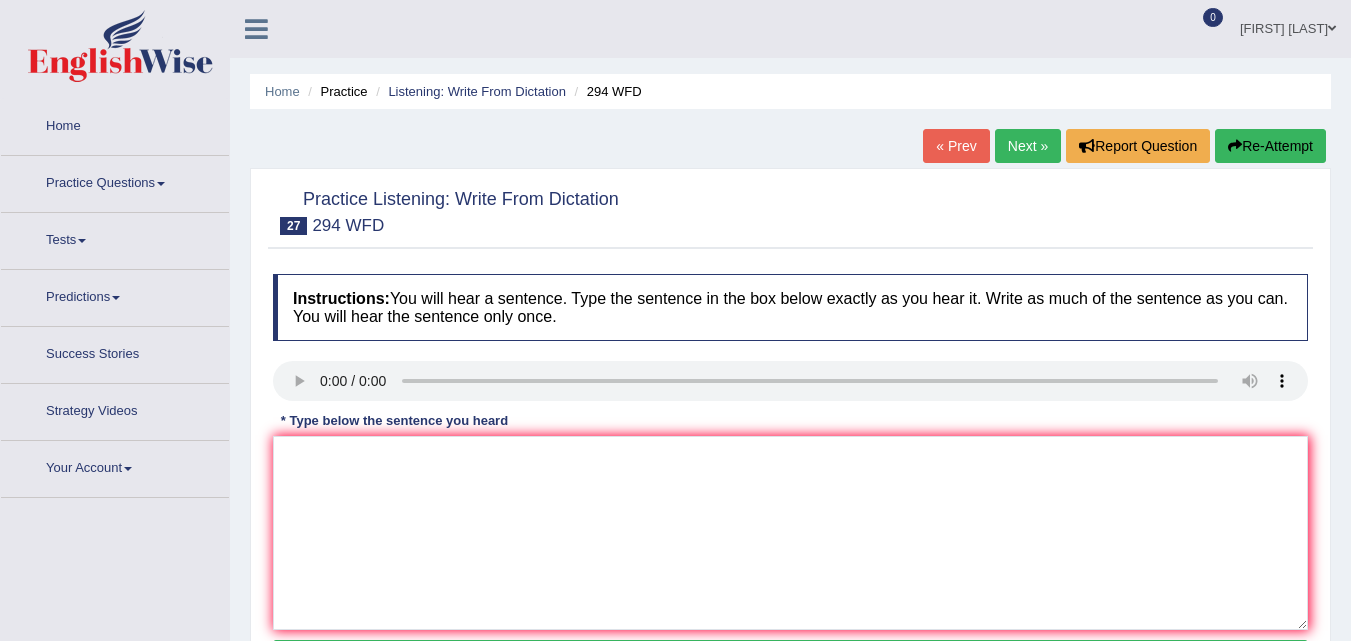 scroll, scrollTop: 0, scrollLeft: 0, axis: both 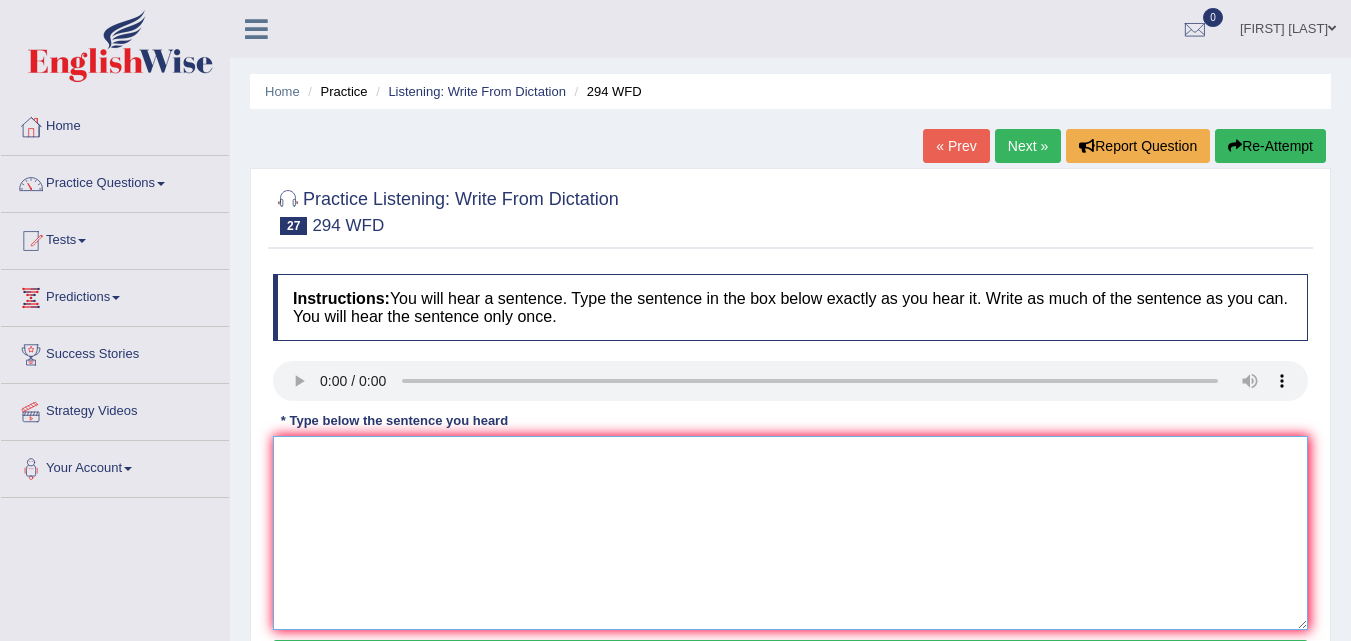 click at bounding box center (790, 533) 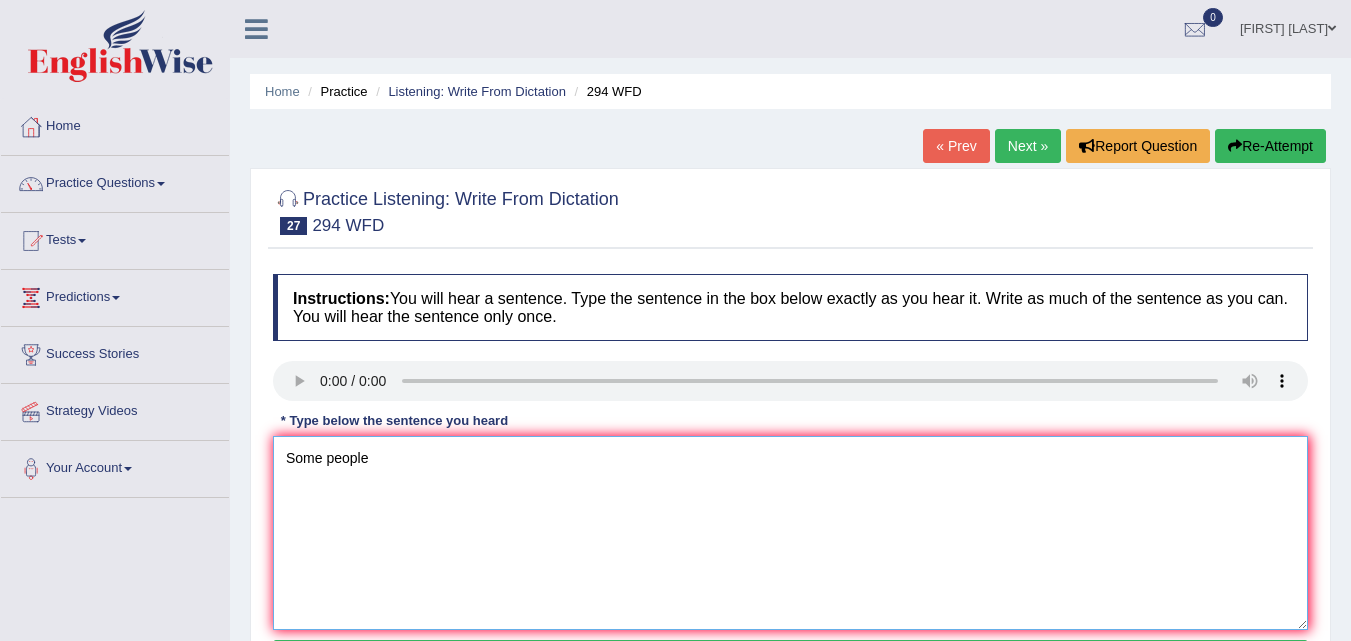click on "Some people" at bounding box center [790, 533] 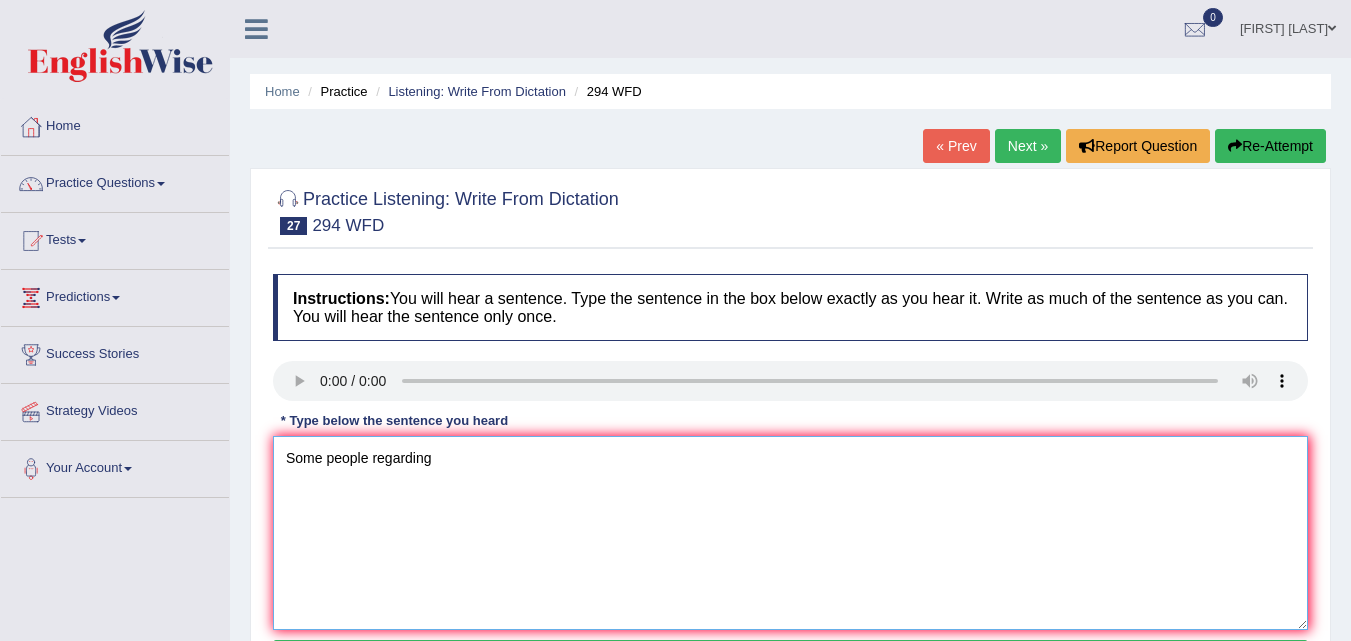 click on "Some people regarding" at bounding box center [790, 533] 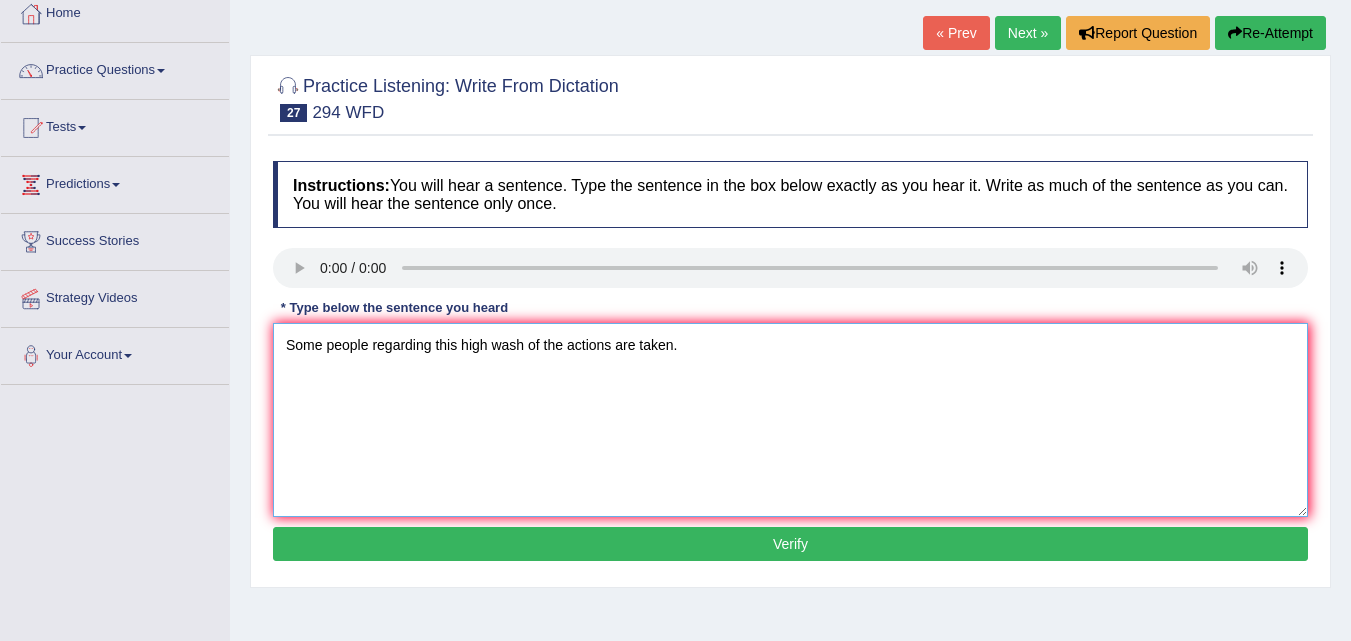 scroll, scrollTop: 132, scrollLeft: 0, axis: vertical 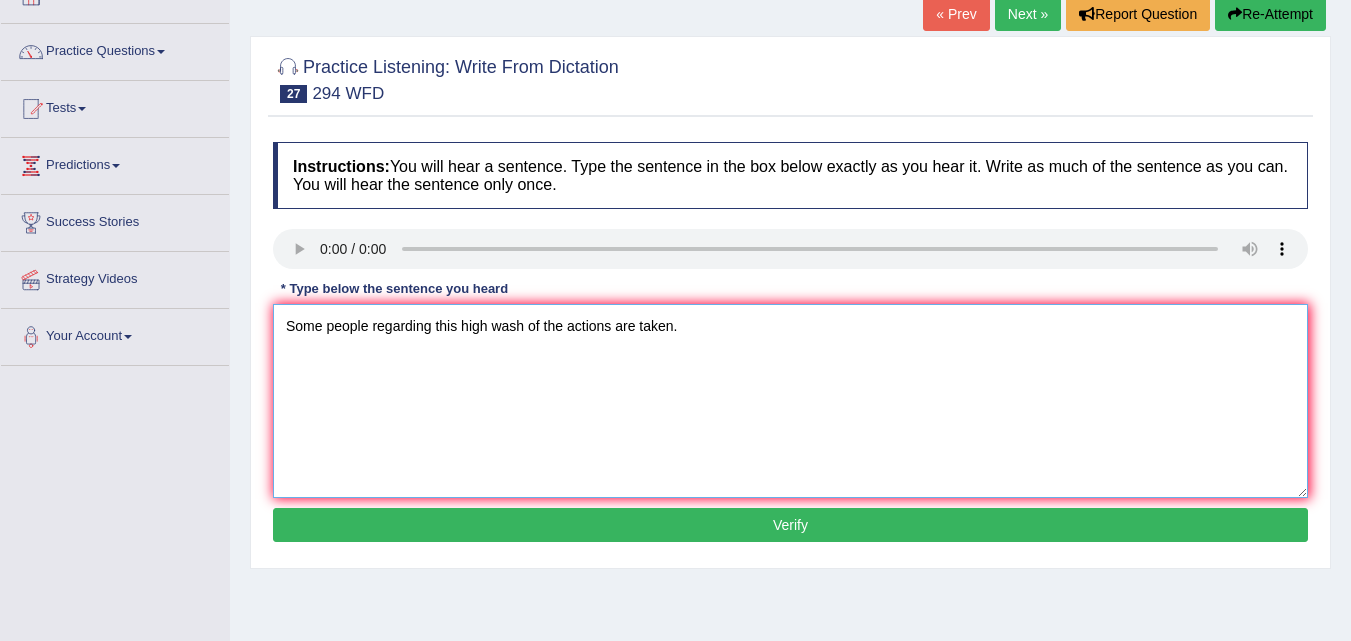type on "Some people regarding this high wash of the actions are taken." 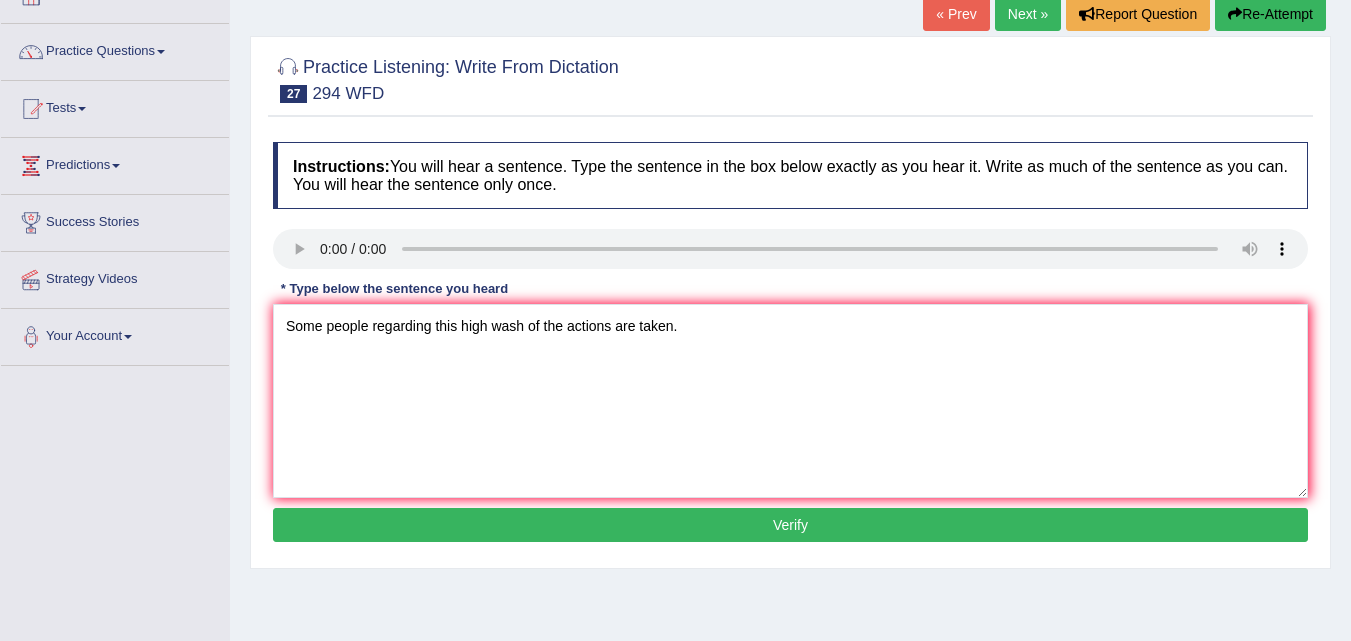 click on "Verify" at bounding box center [790, 525] 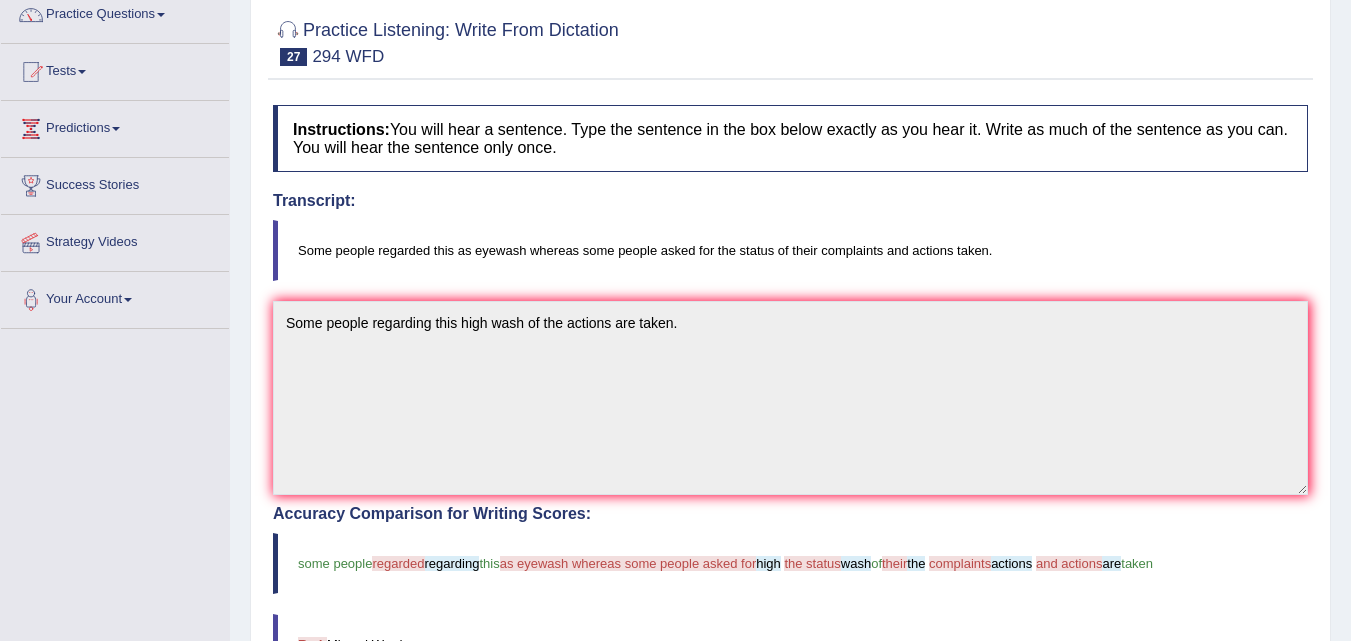 scroll, scrollTop: 168, scrollLeft: 0, axis: vertical 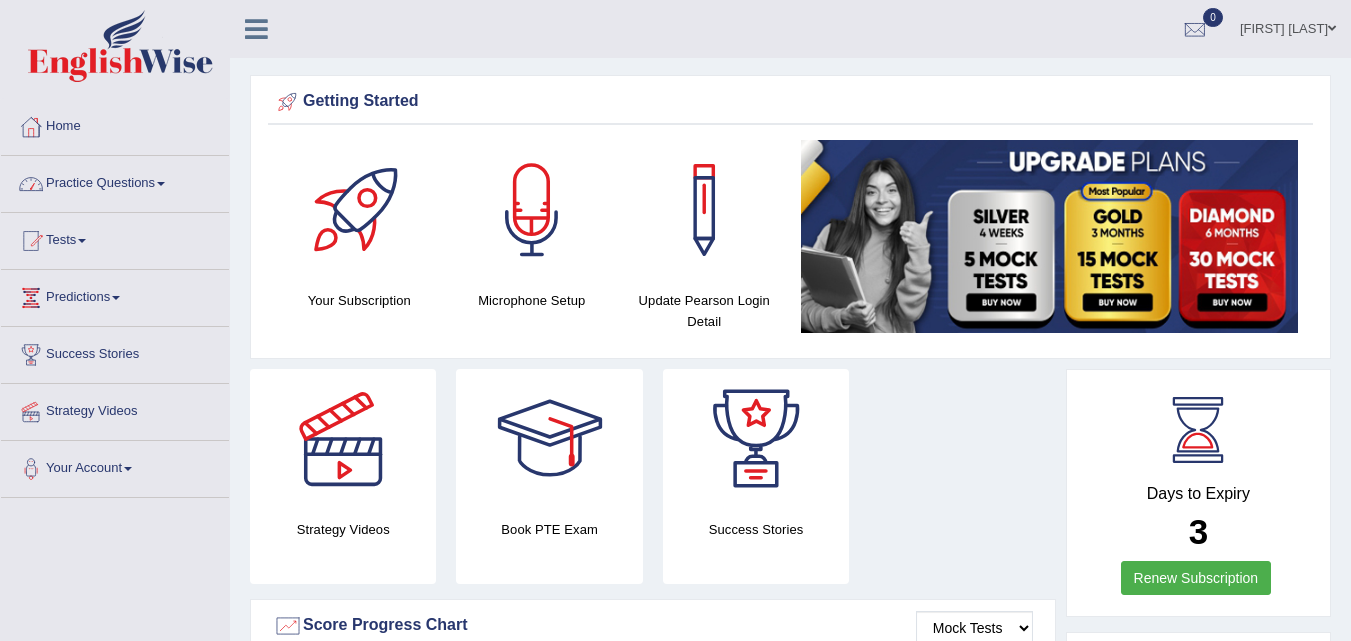 click on "Practice Questions" at bounding box center [115, 181] 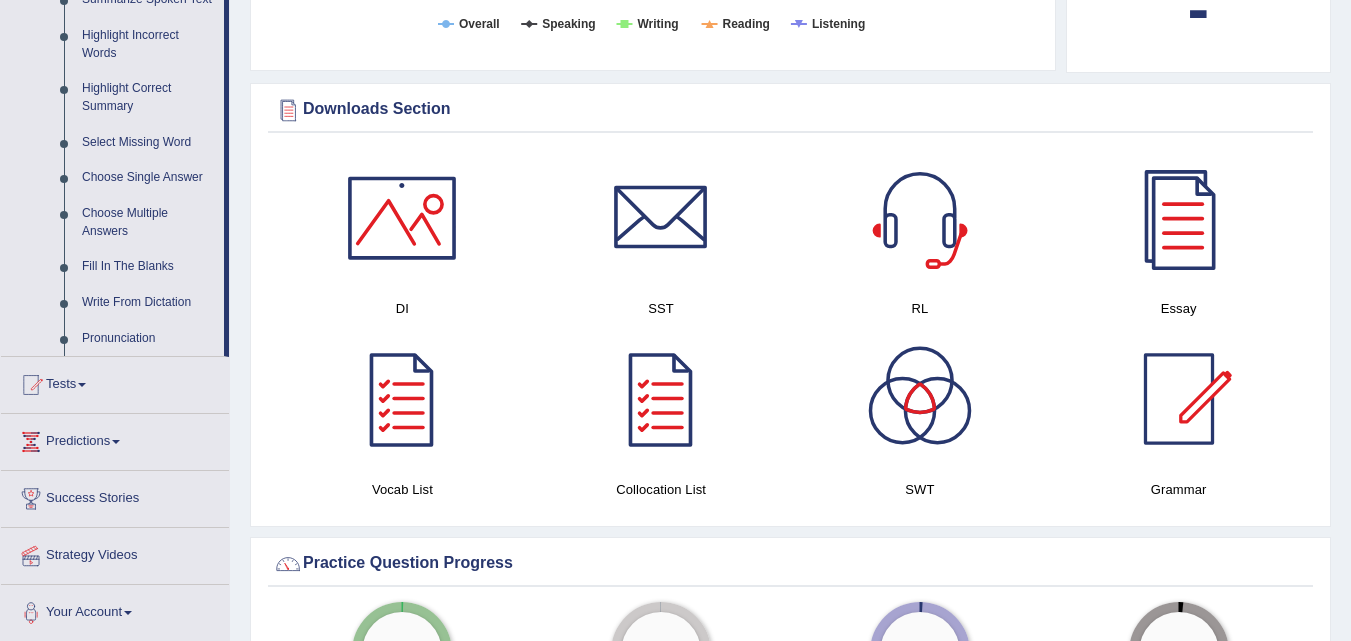 scroll, scrollTop: 918, scrollLeft: 0, axis: vertical 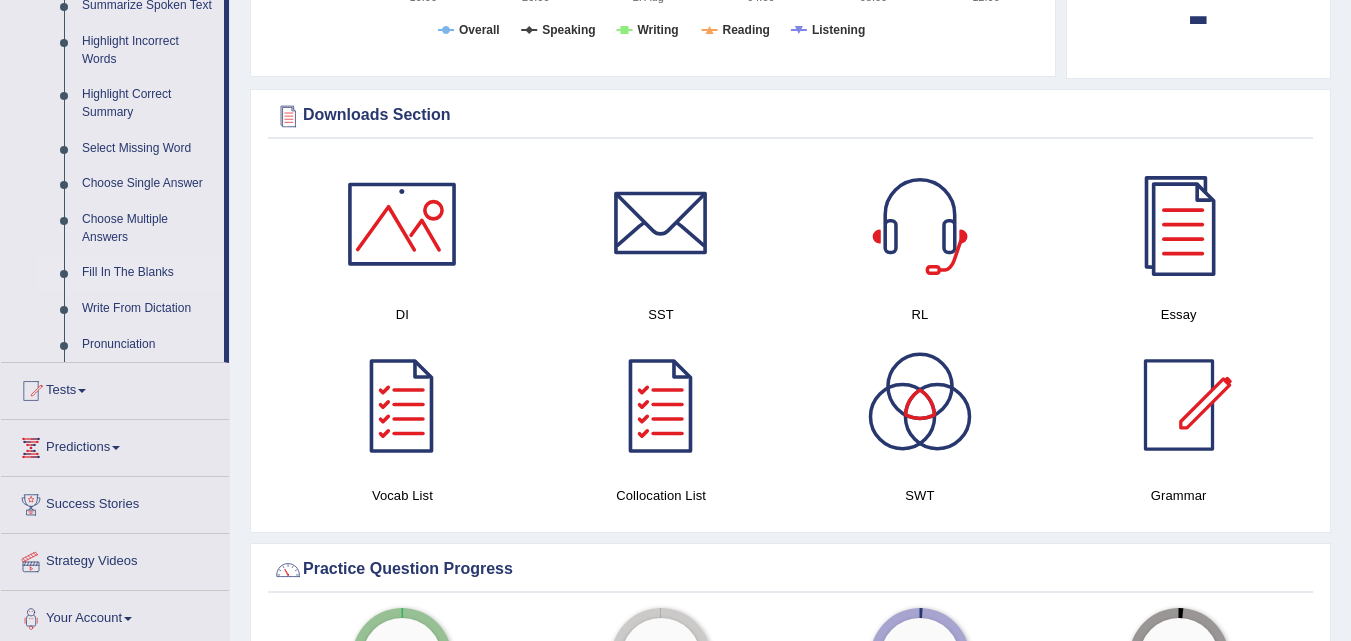 click on "Fill In The Blanks" at bounding box center [148, 273] 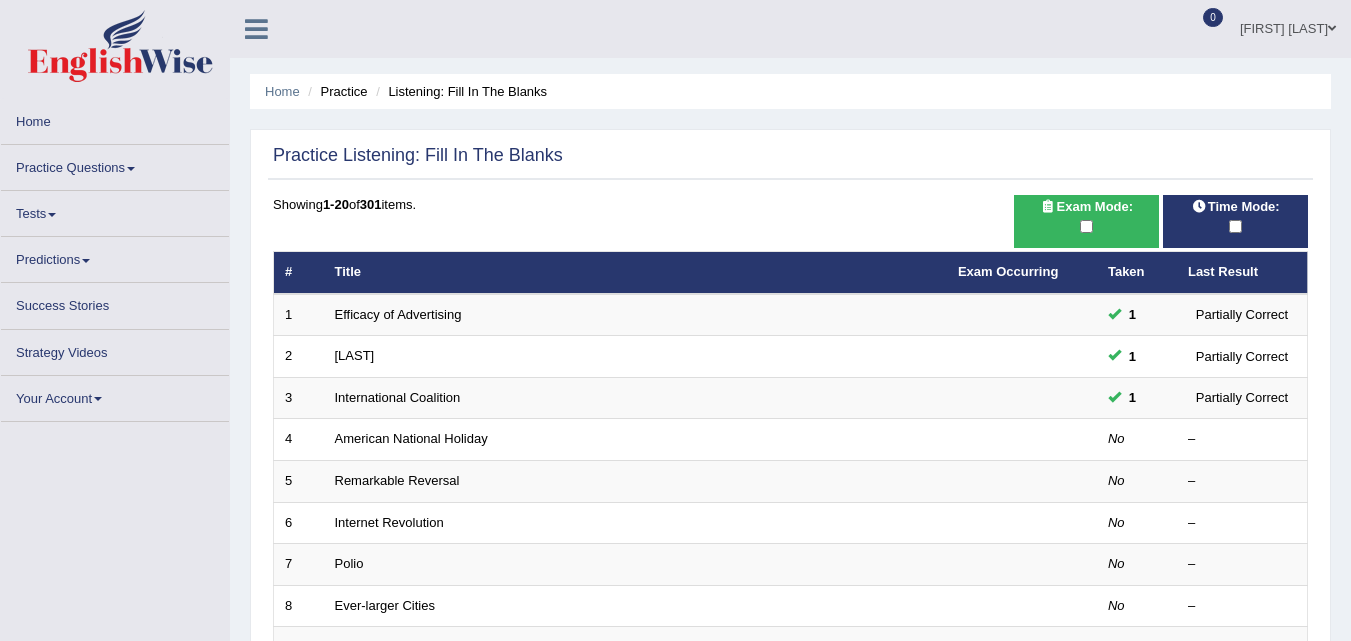 scroll, scrollTop: 0, scrollLeft: 0, axis: both 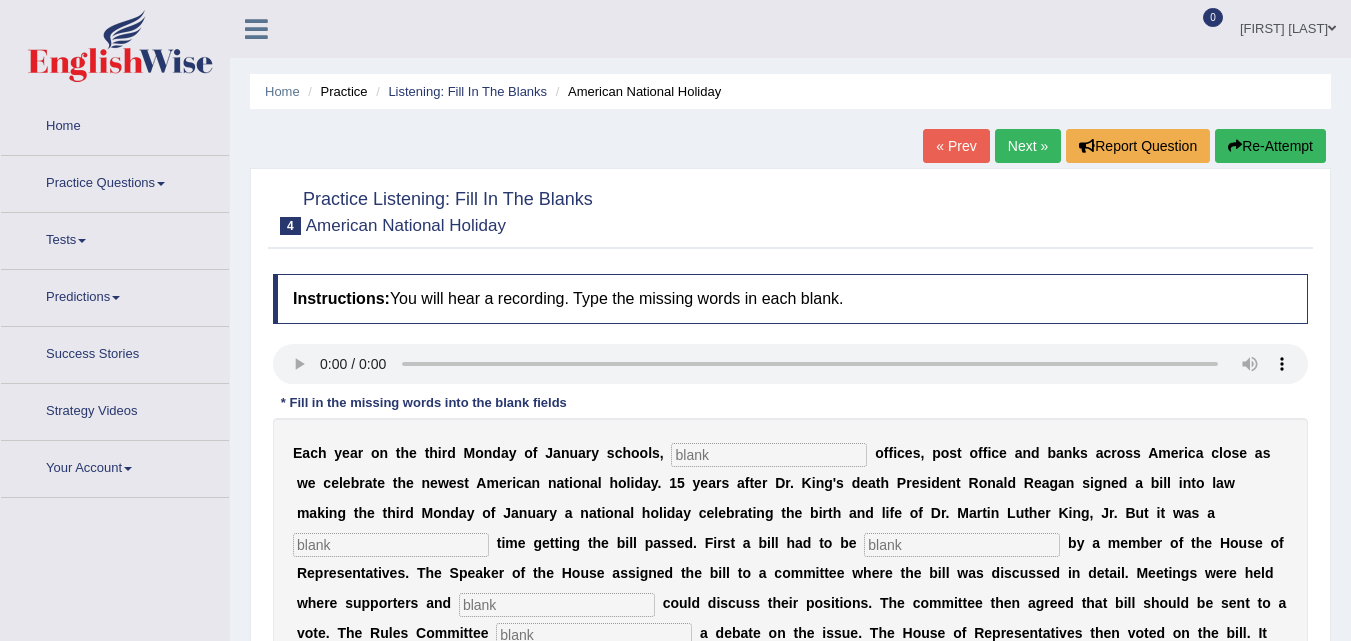 click at bounding box center [769, 455] 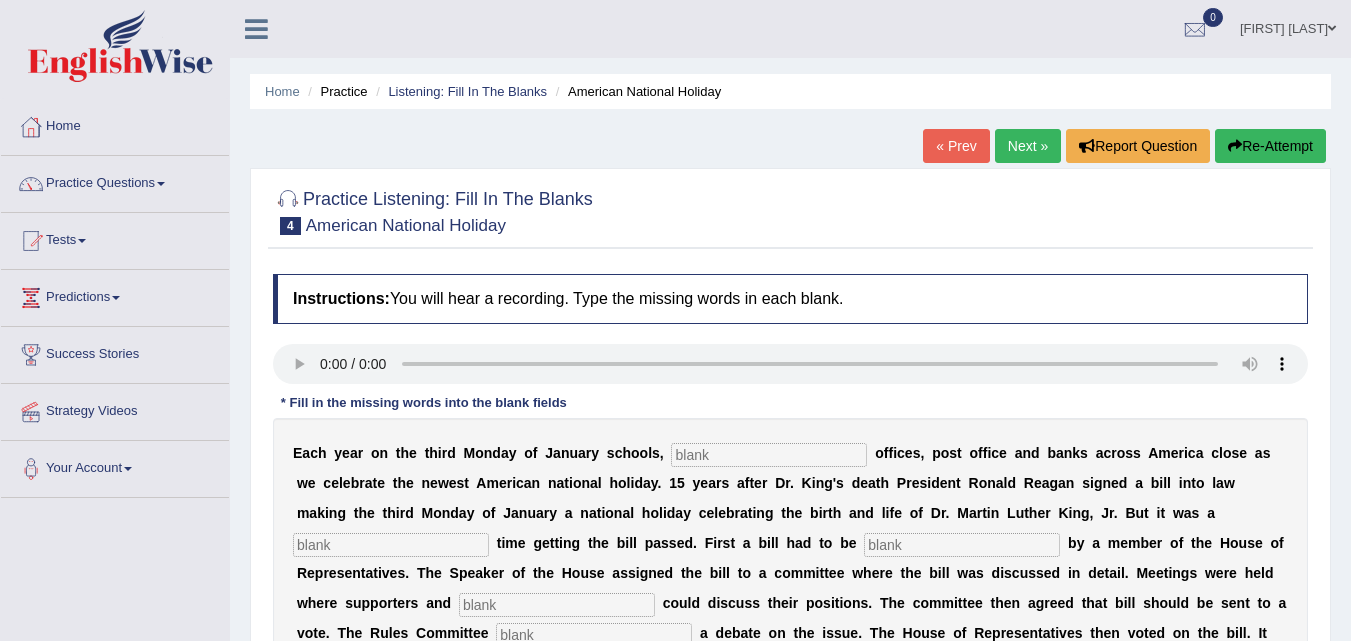 scroll, scrollTop: 0, scrollLeft: 0, axis: both 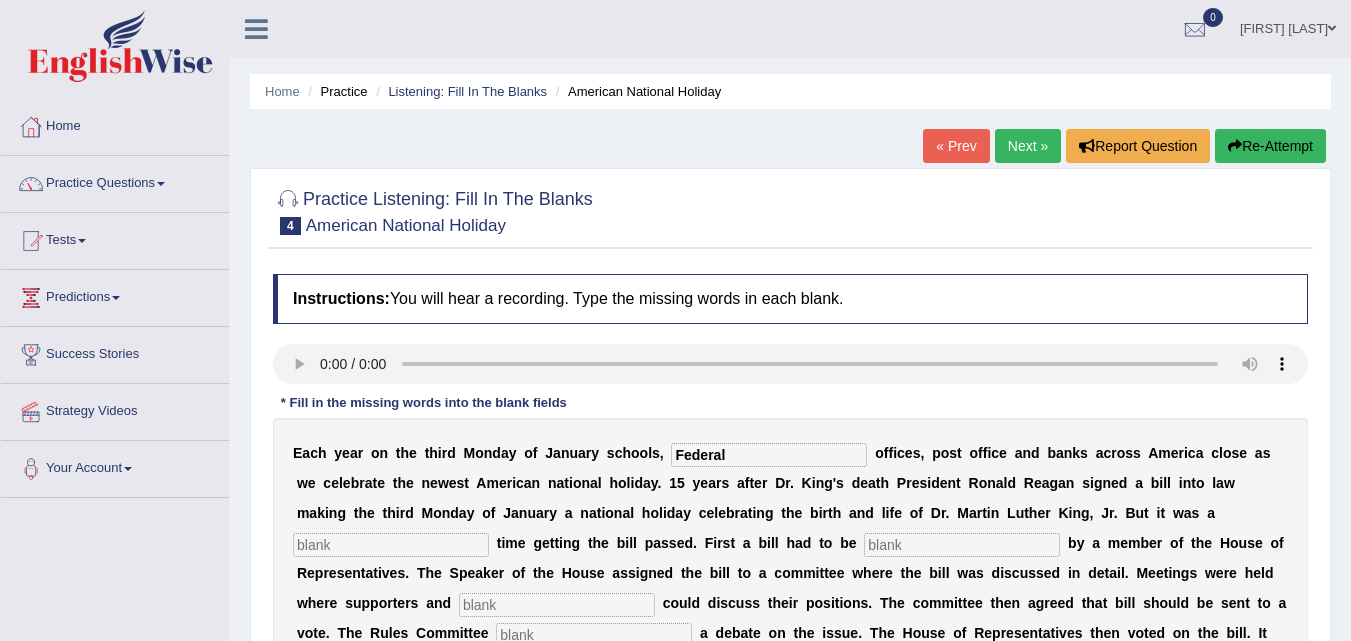 click at bounding box center (391, 545) 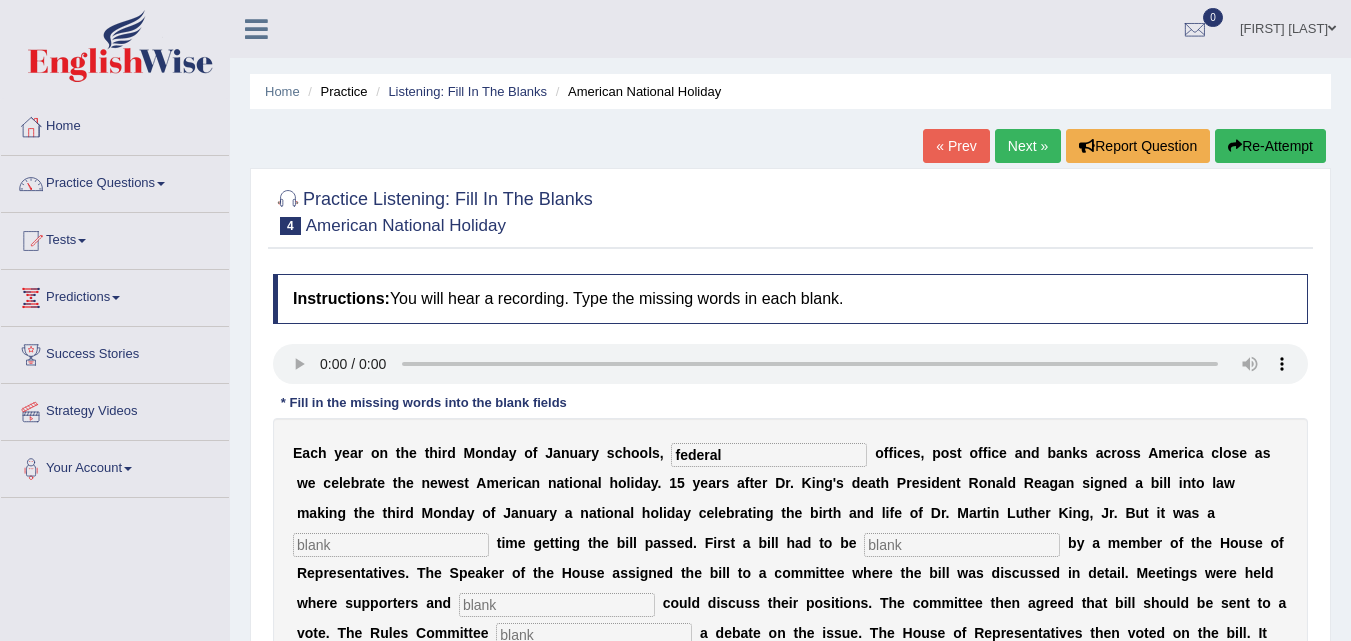 type on "federal" 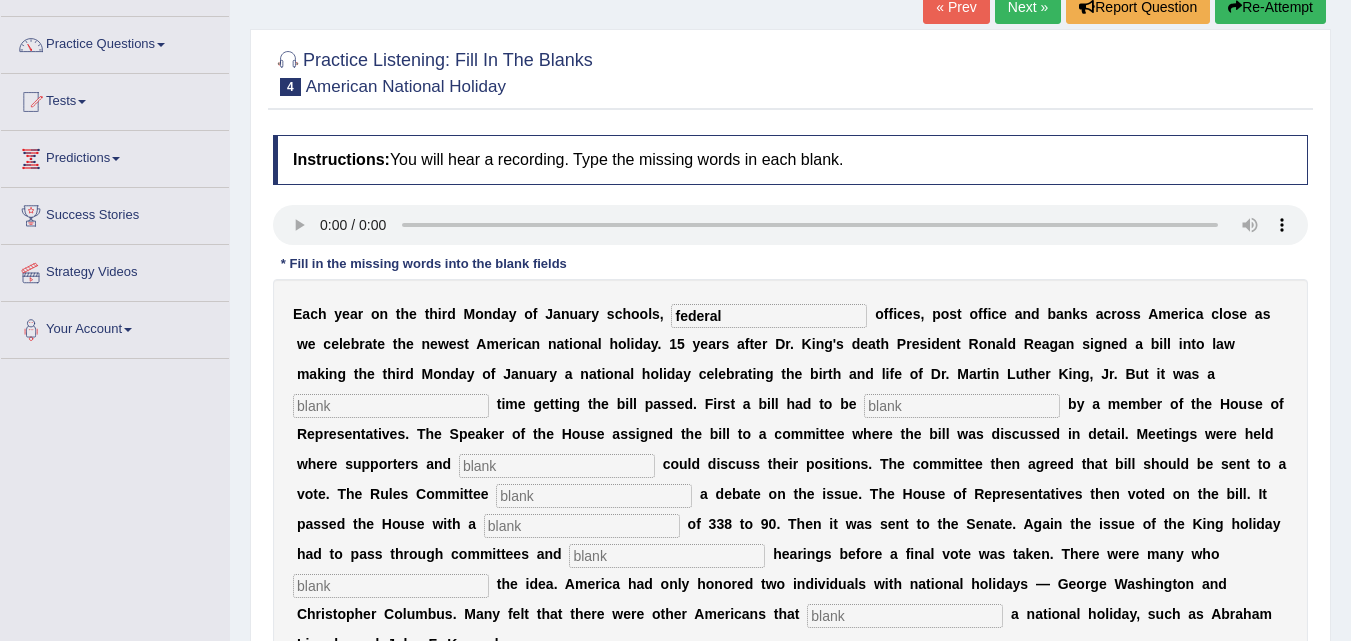 scroll, scrollTop: 142, scrollLeft: 0, axis: vertical 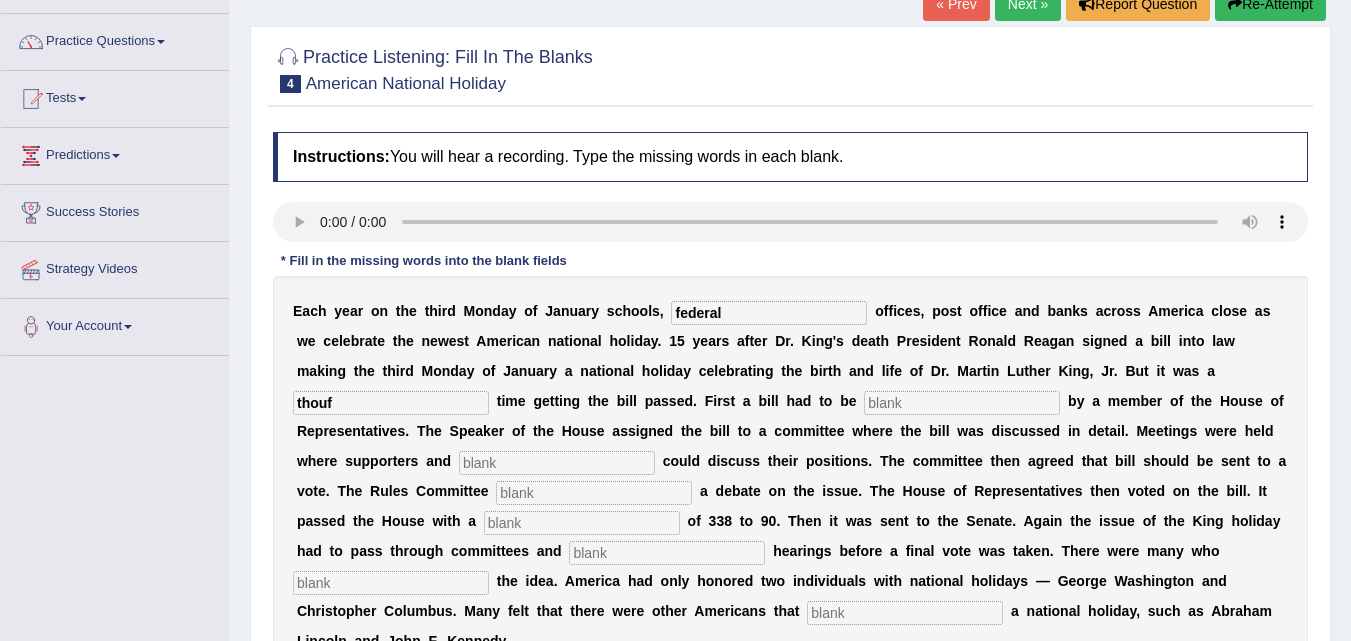 drag, startPoint x: 407, startPoint y: 409, endPoint x: 685, endPoint y: 401, distance: 278.11508 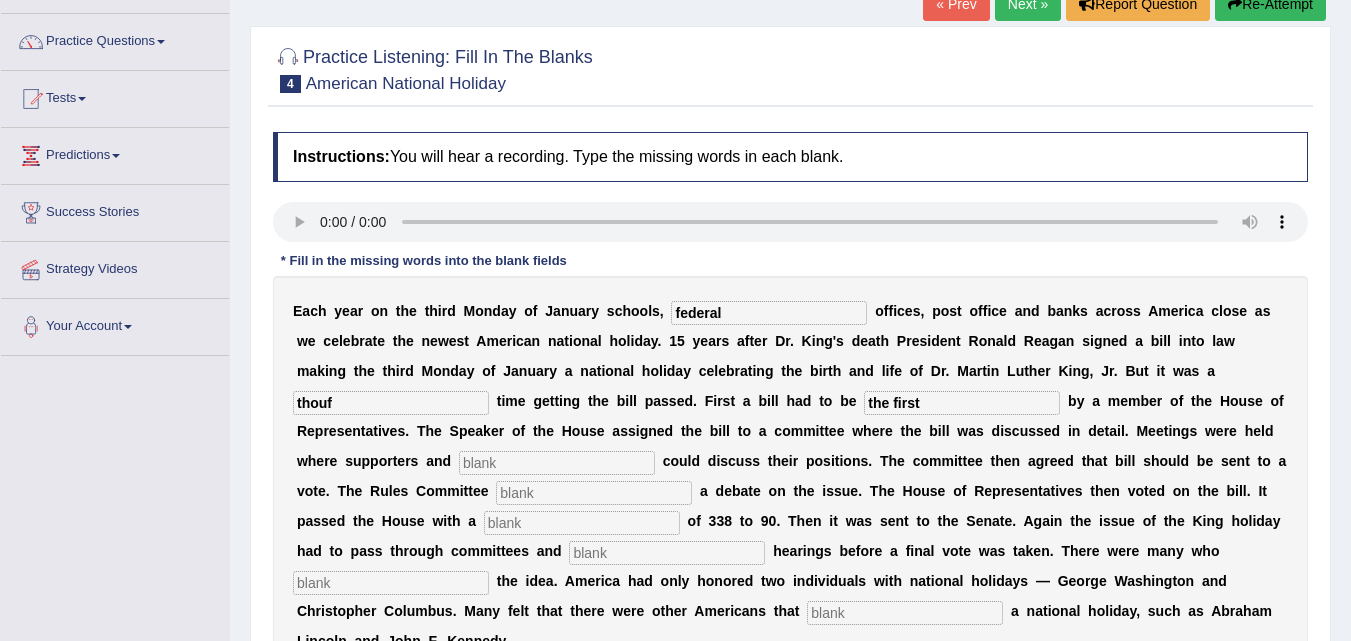 type on "the first" 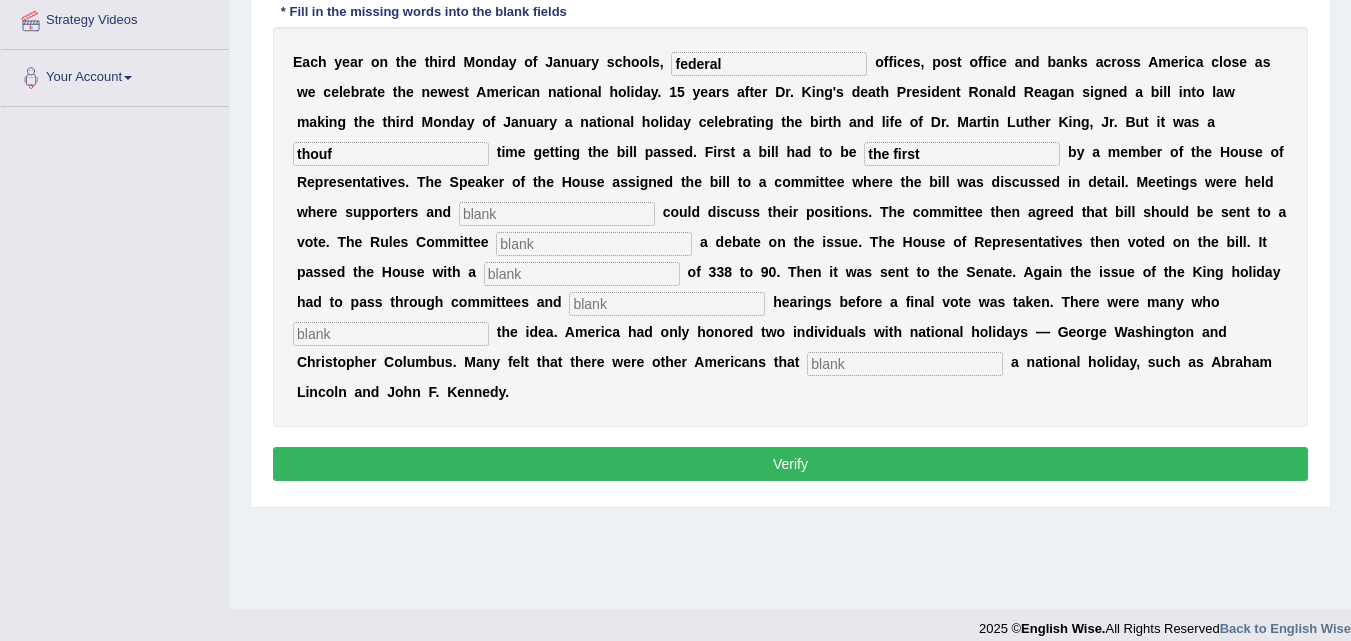 scroll, scrollTop: 409, scrollLeft: 0, axis: vertical 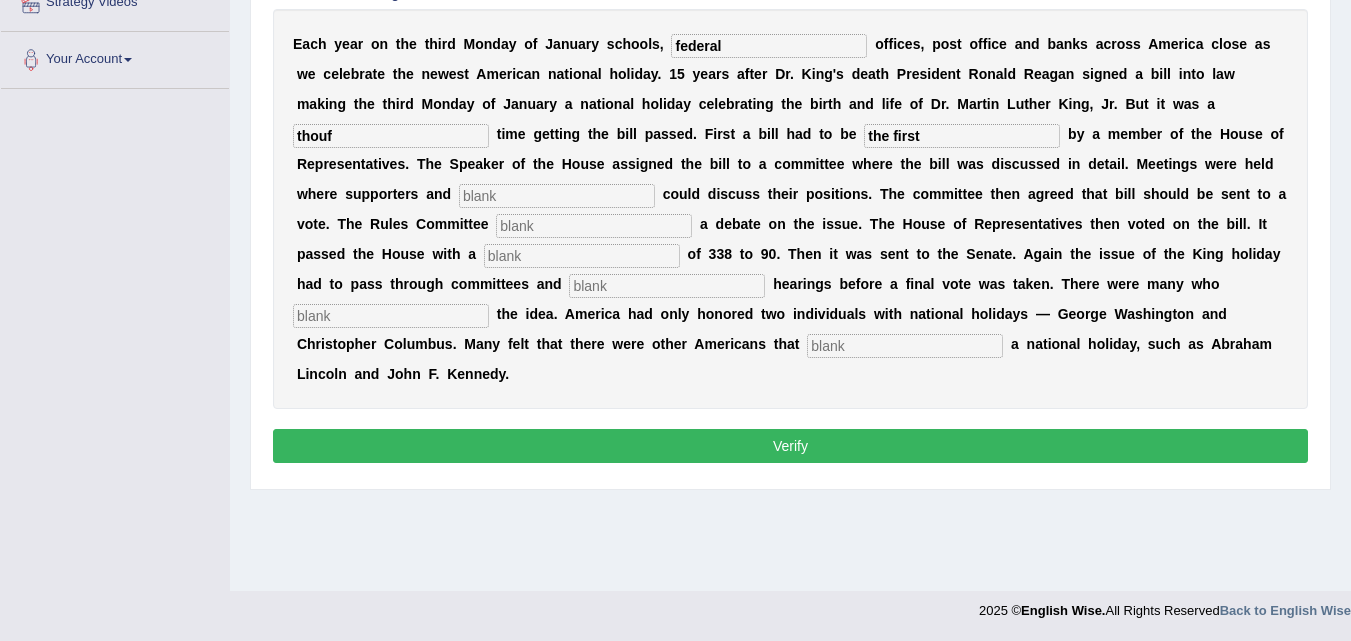 click on "Verify" at bounding box center [790, 446] 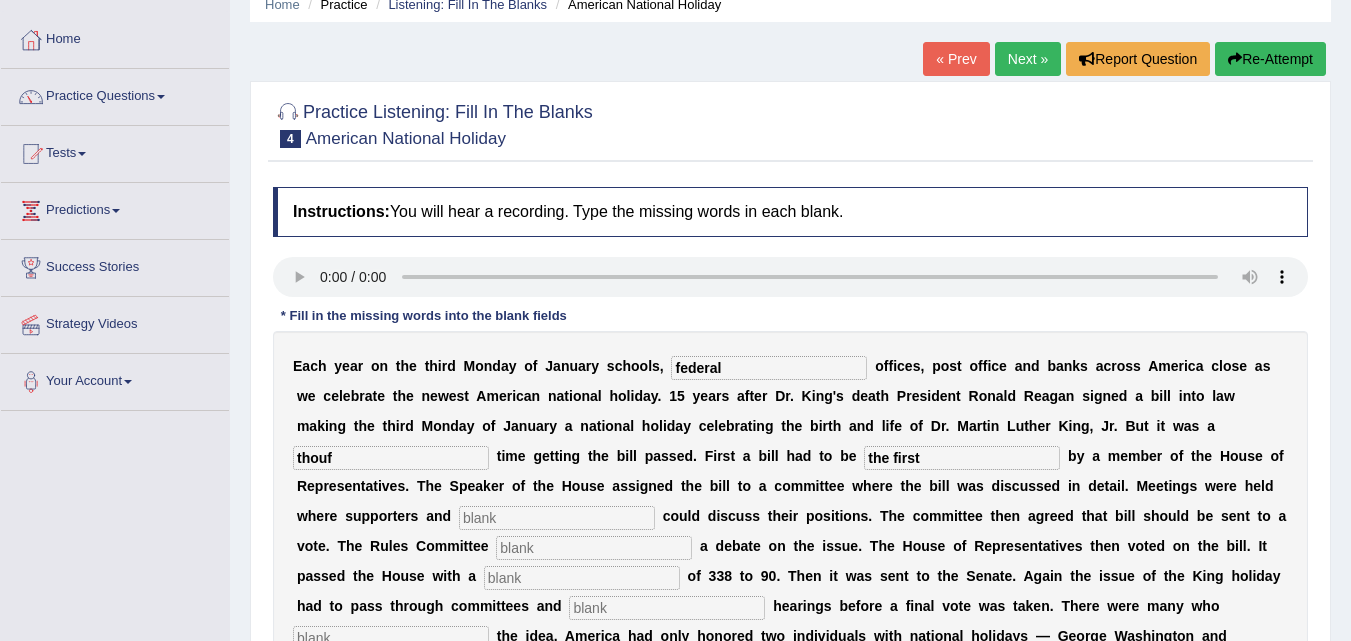 scroll, scrollTop: 0, scrollLeft: 0, axis: both 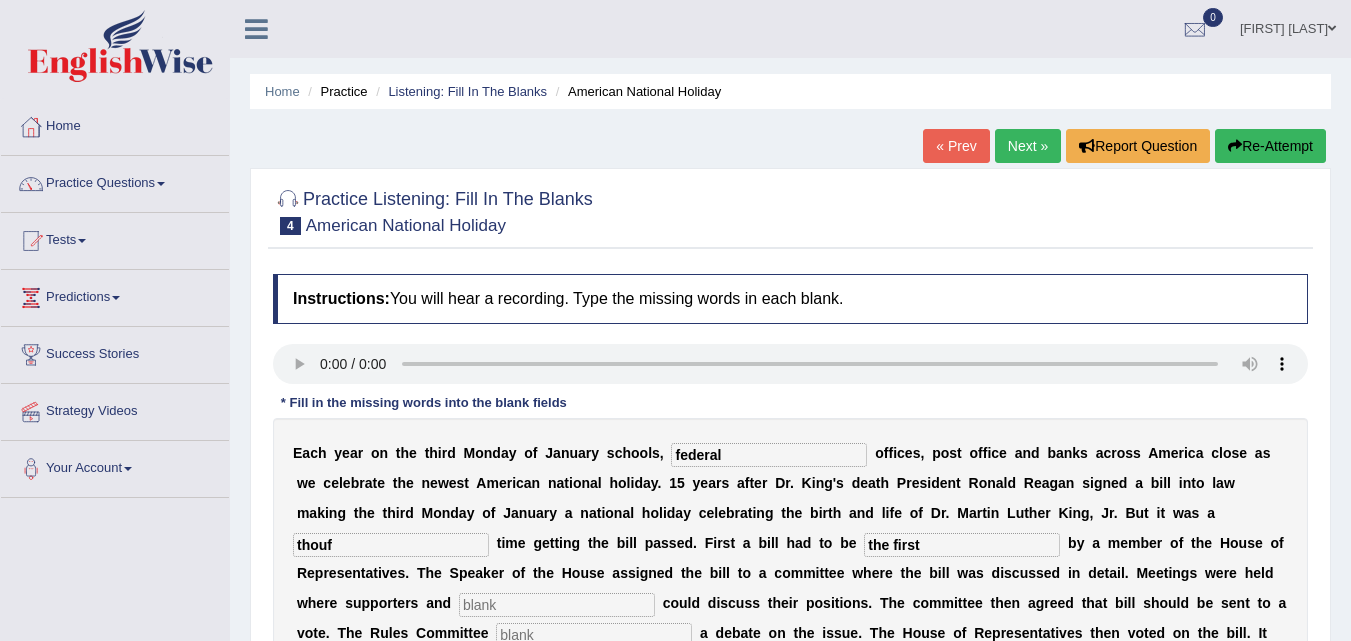 click on "Re-Attempt" at bounding box center [1270, 146] 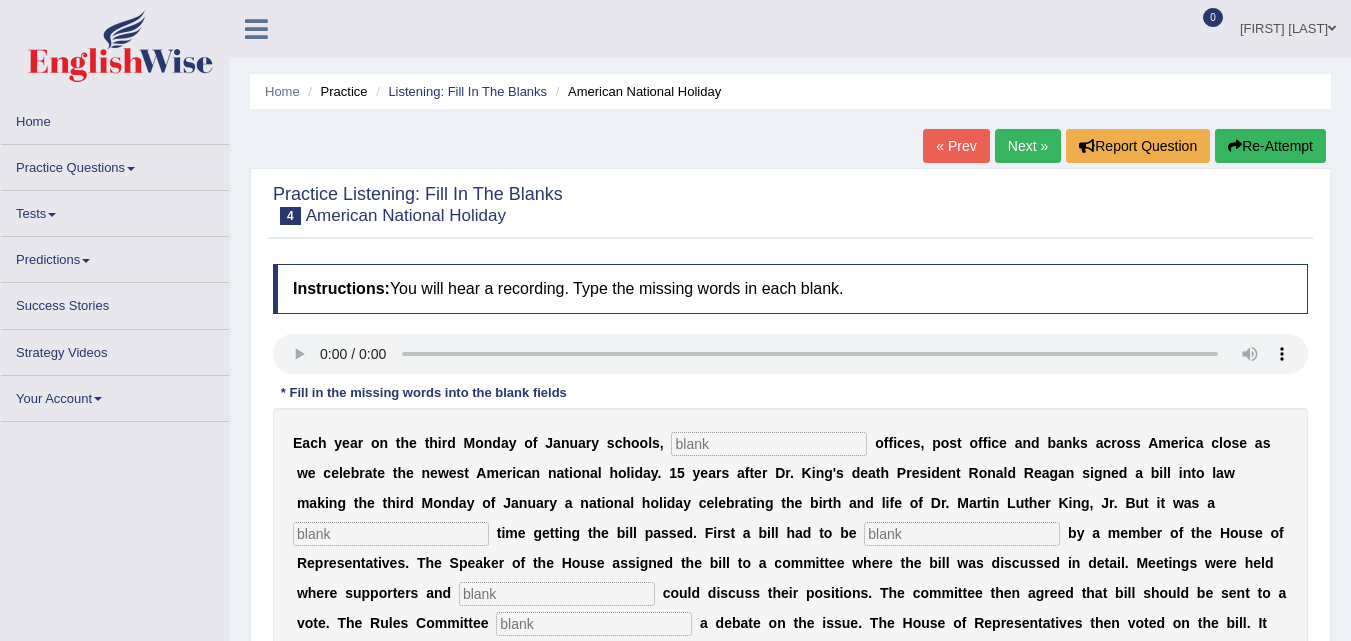 scroll, scrollTop: 0, scrollLeft: 0, axis: both 